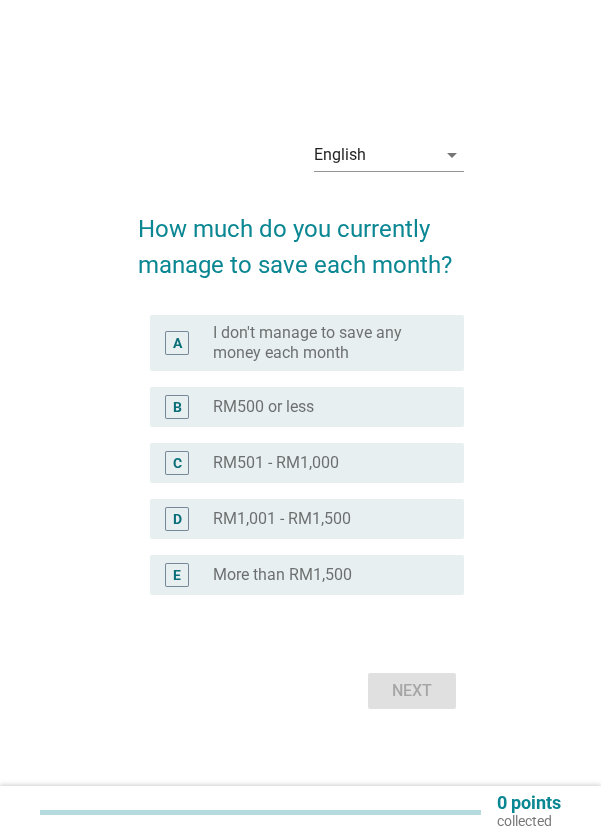 scroll, scrollTop: 0, scrollLeft: 0, axis: both 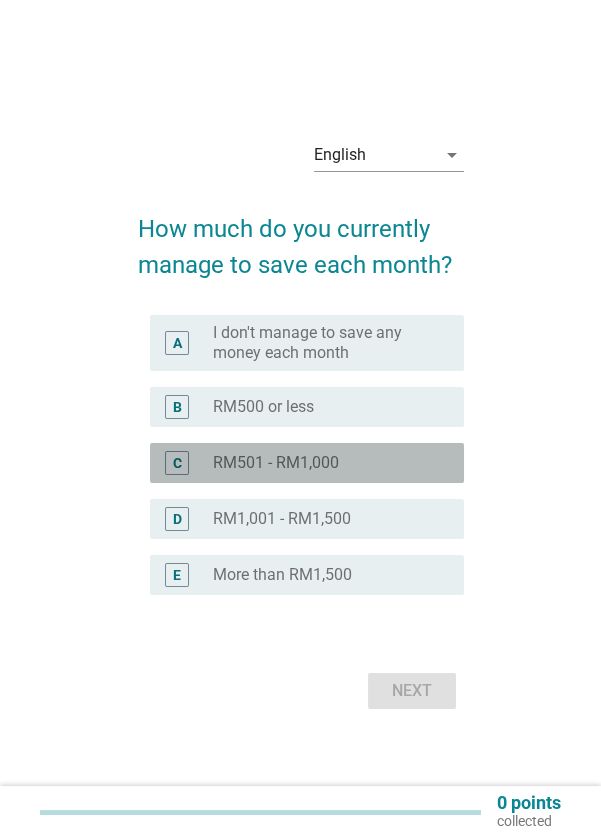 click on "radio_button_unchecked RM501 - RM1,000" at bounding box center (322, 463) 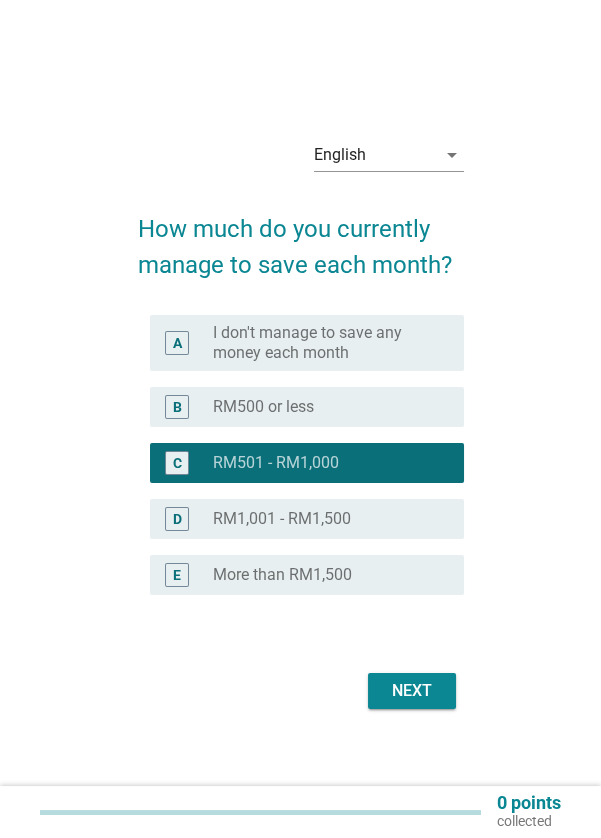 click on "radio_button_unchecked RM500 or less" at bounding box center (322, 407) 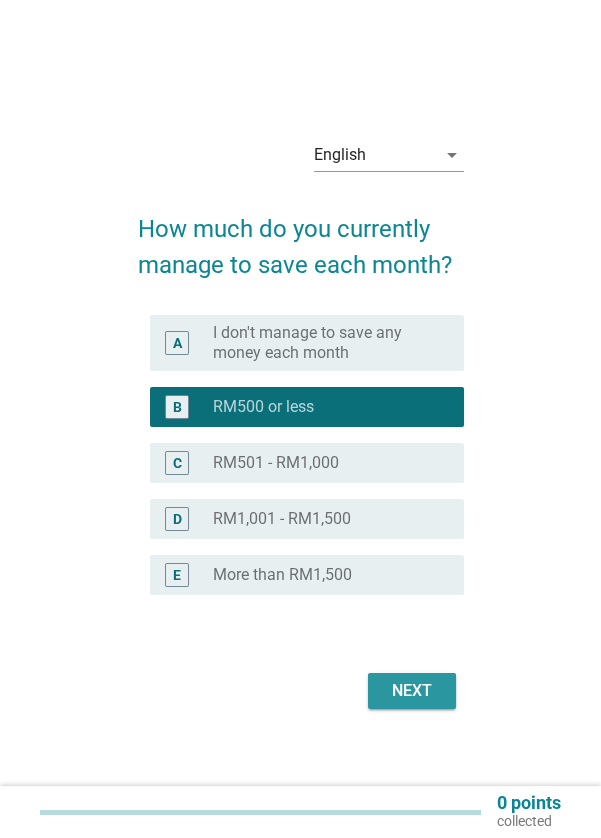 click on "Next" at bounding box center (412, 691) 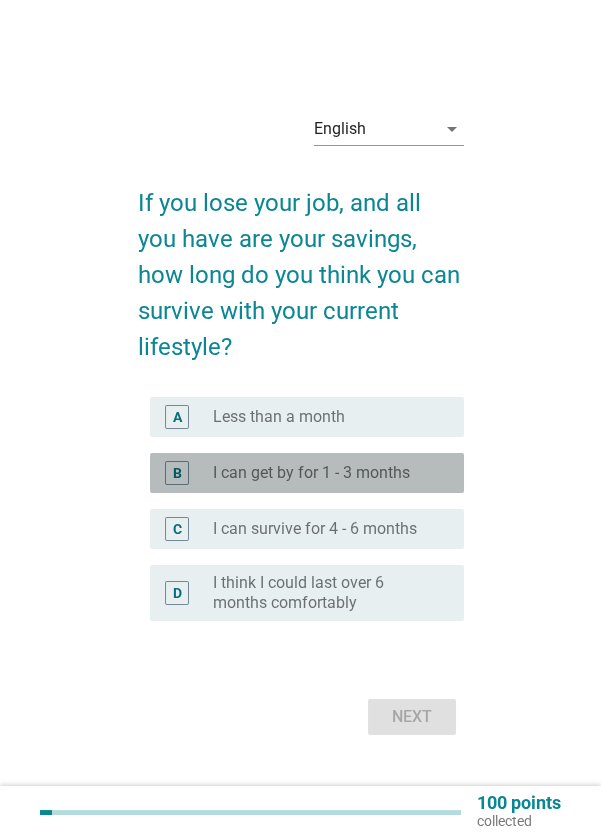 click on "radio_button_unchecked I can get by for 1 - 3 months" at bounding box center (330, 473) 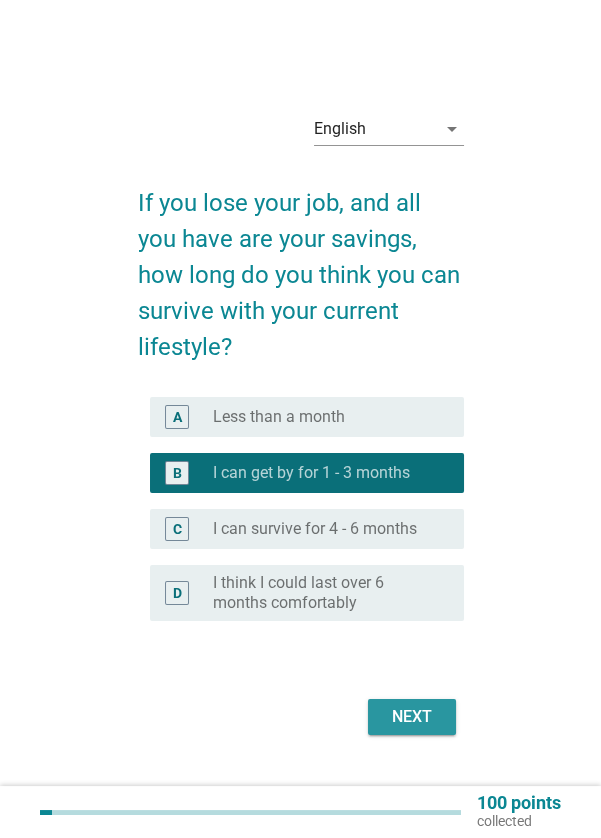 click on "Next" at bounding box center [412, 717] 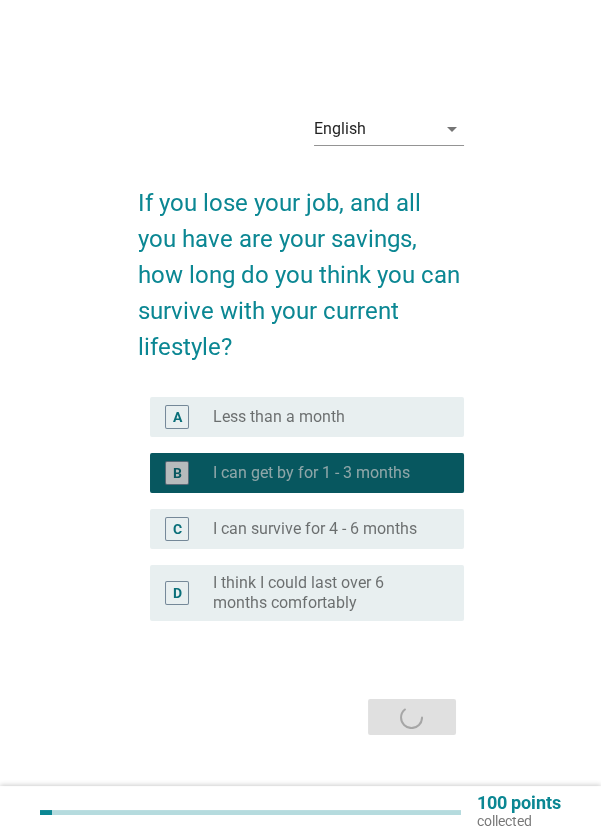 click on "I can get by for 1 - 3 months" at bounding box center [311, 473] 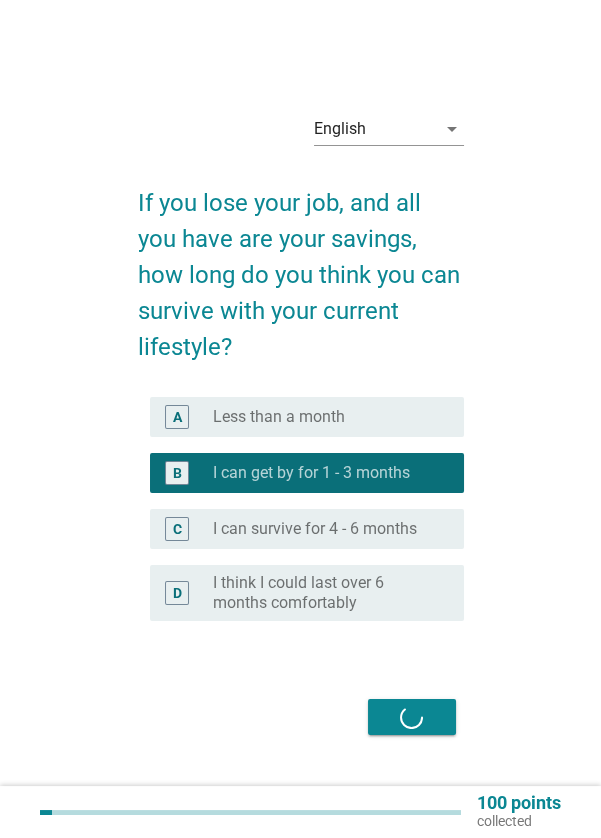 click on "Next" at bounding box center (301, 717) 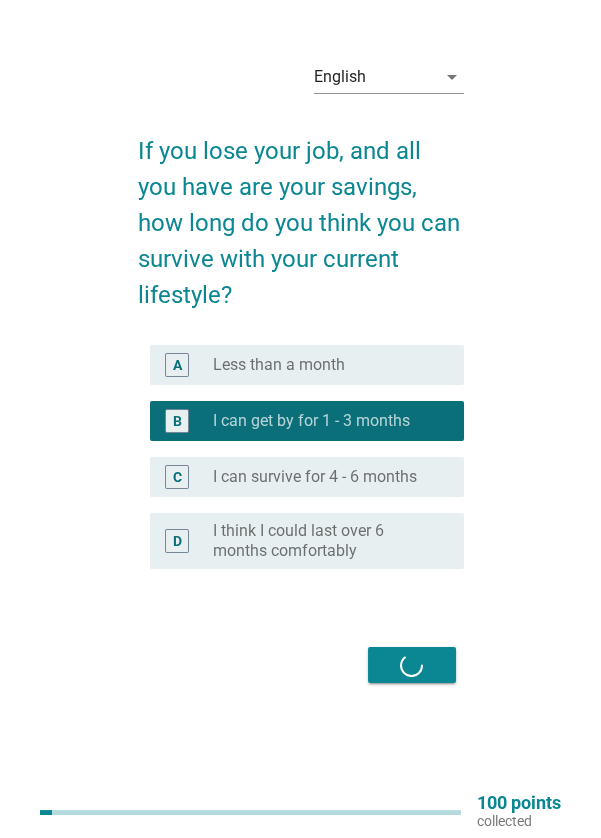 scroll, scrollTop: 0, scrollLeft: 0, axis: both 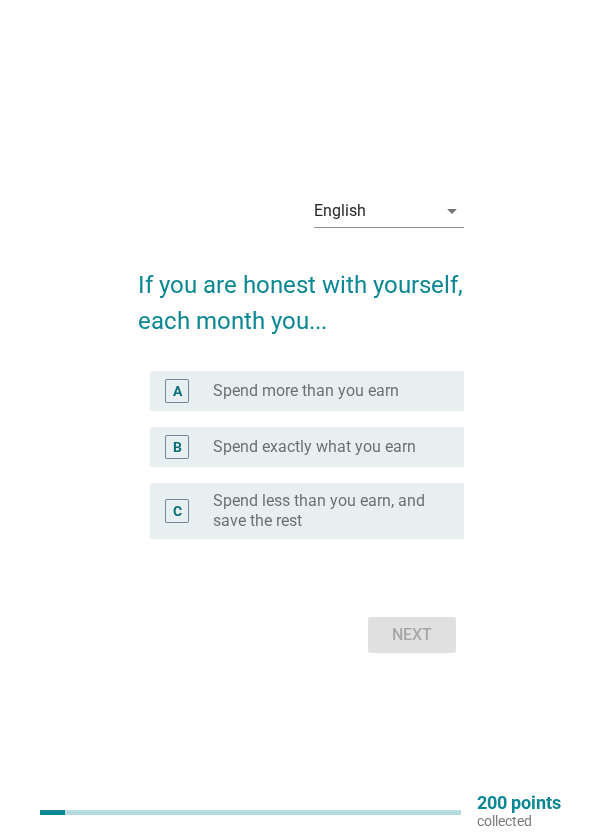 click on "Spend exactly what you earn" at bounding box center [314, 447] 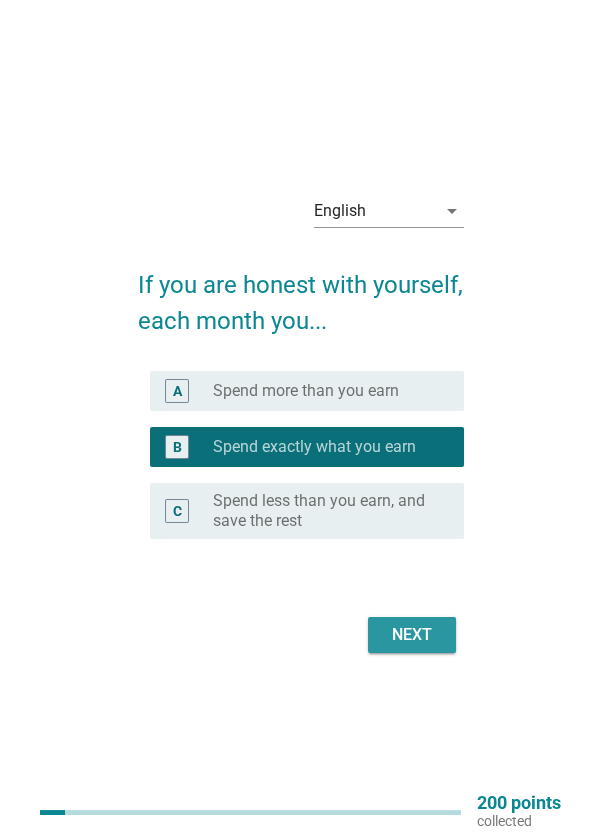 click on "Next" at bounding box center [412, 635] 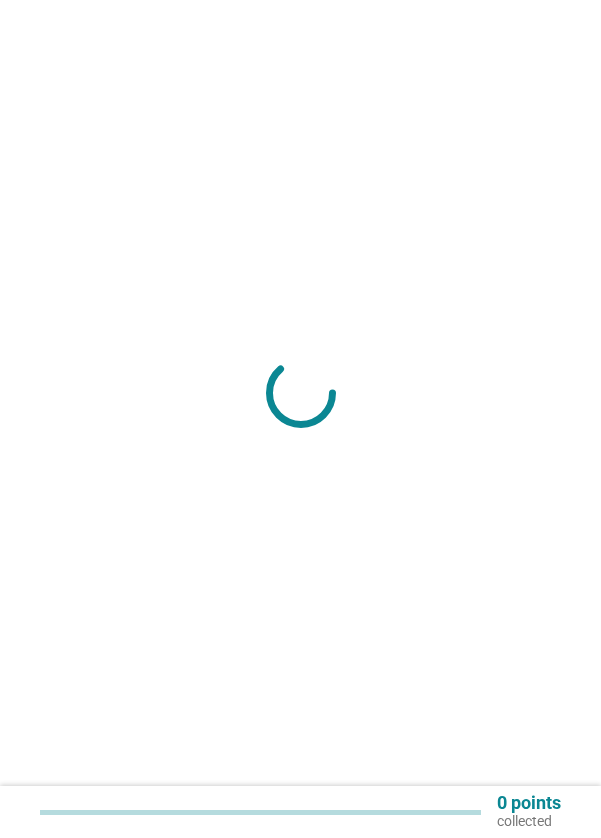 scroll, scrollTop: 0, scrollLeft: 0, axis: both 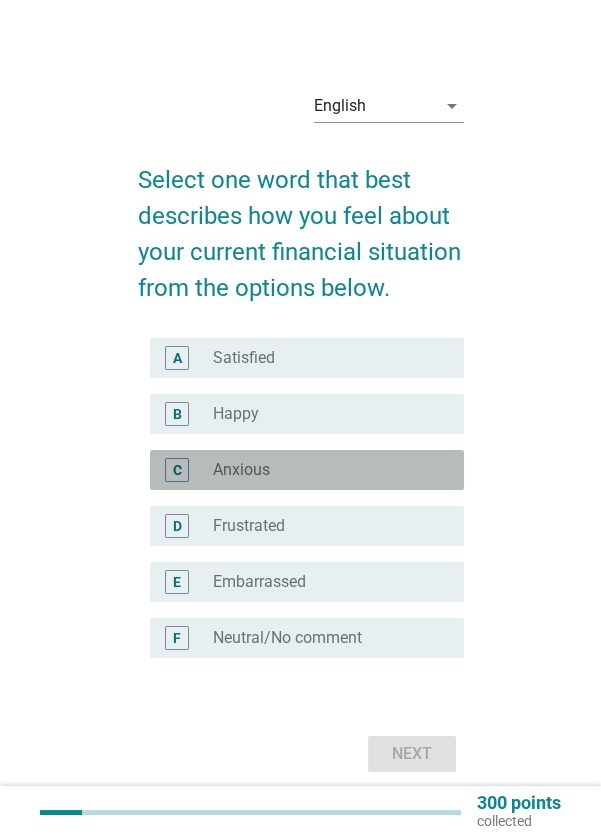 click on "C     radio_button_unchecked Anxious" at bounding box center (307, 470) 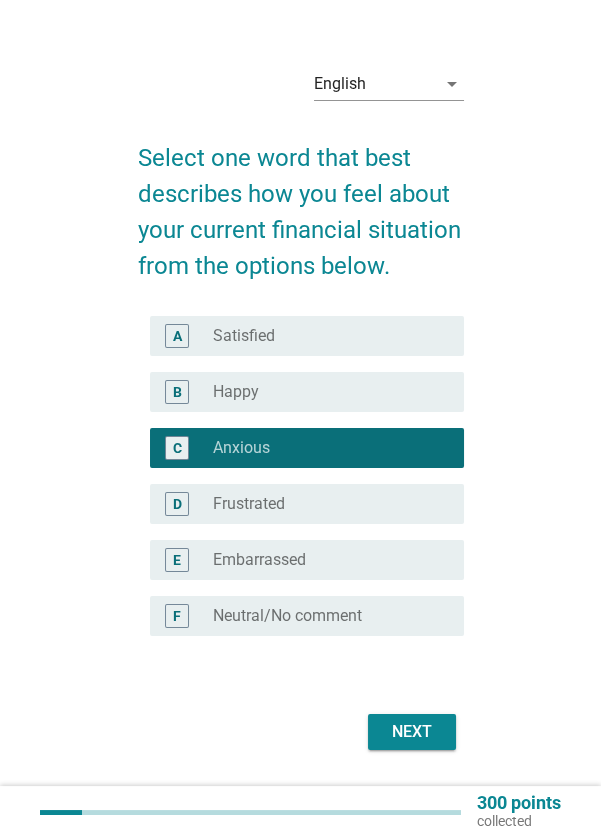 scroll, scrollTop: 51, scrollLeft: 0, axis: vertical 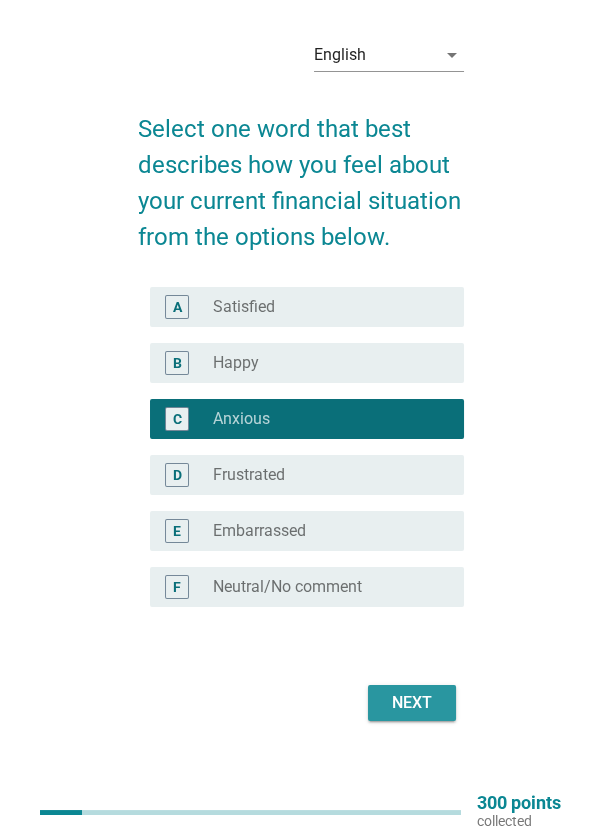 click on "Next" at bounding box center [412, 703] 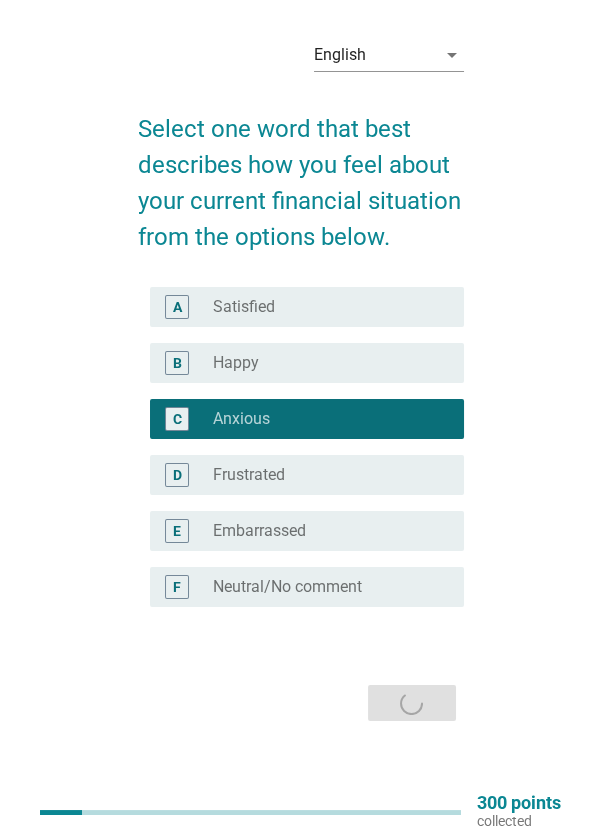 scroll, scrollTop: 0, scrollLeft: 0, axis: both 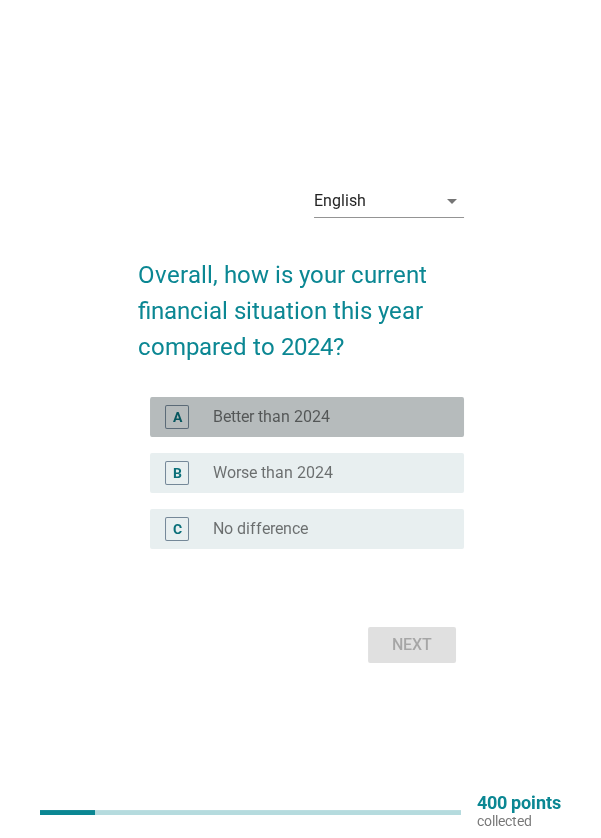 click on "radio_button_unchecked Better than 2024" at bounding box center (330, 417) 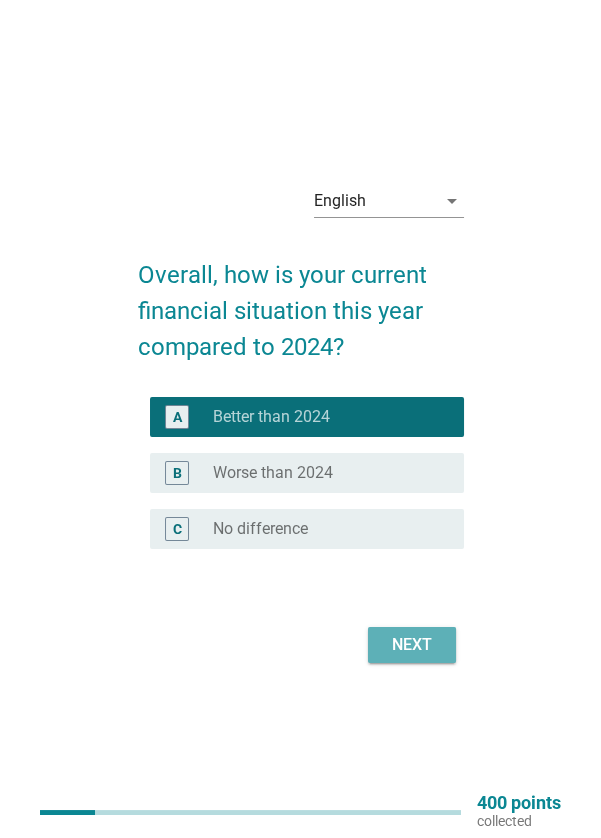 click on "Next" at bounding box center [412, 645] 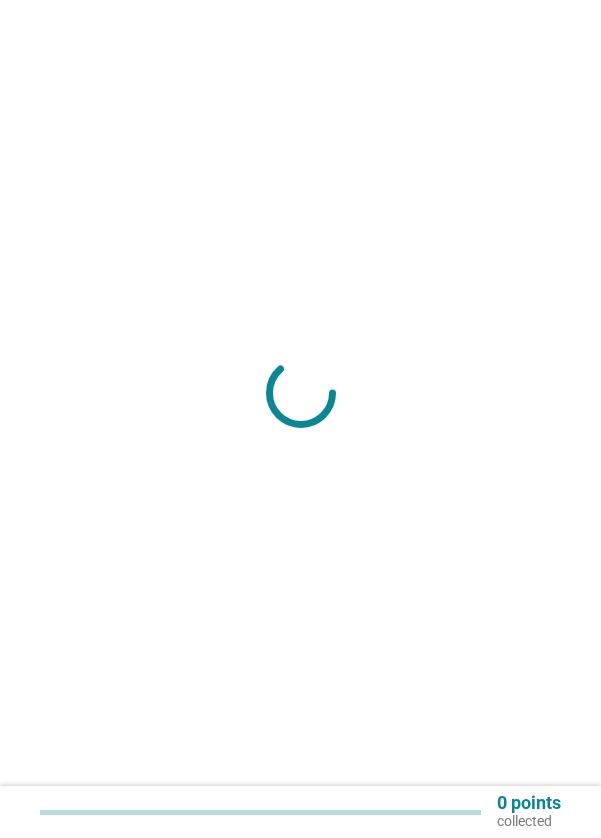 scroll, scrollTop: 0, scrollLeft: 0, axis: both 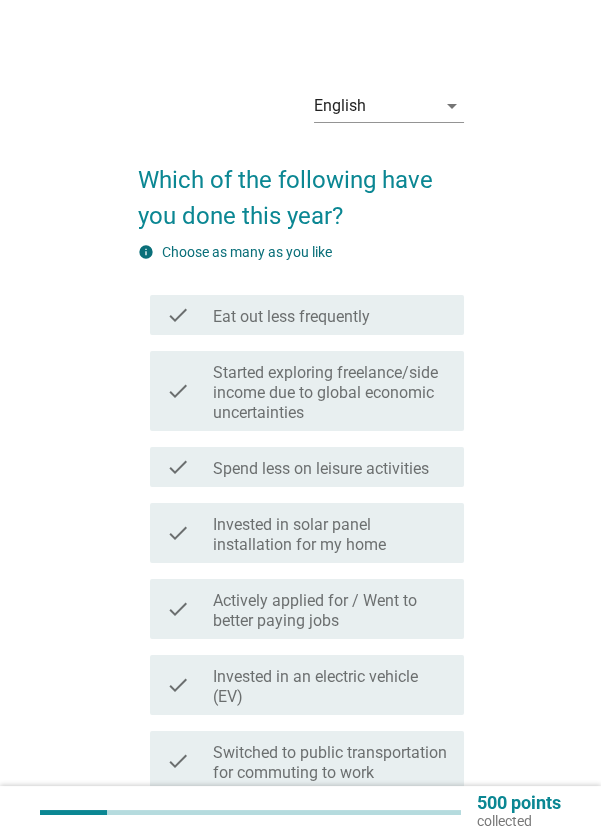 click on "Started exploring freelance/side income due to global economic uncertainties" at bounding box center [330, 393] 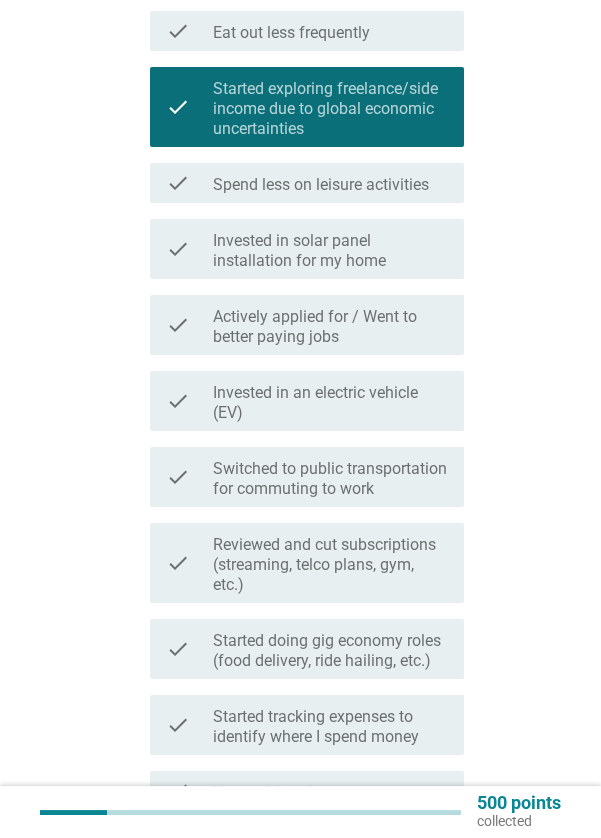 scroll, scrollTop: 337, scrollLeft: 0, axis: vertical 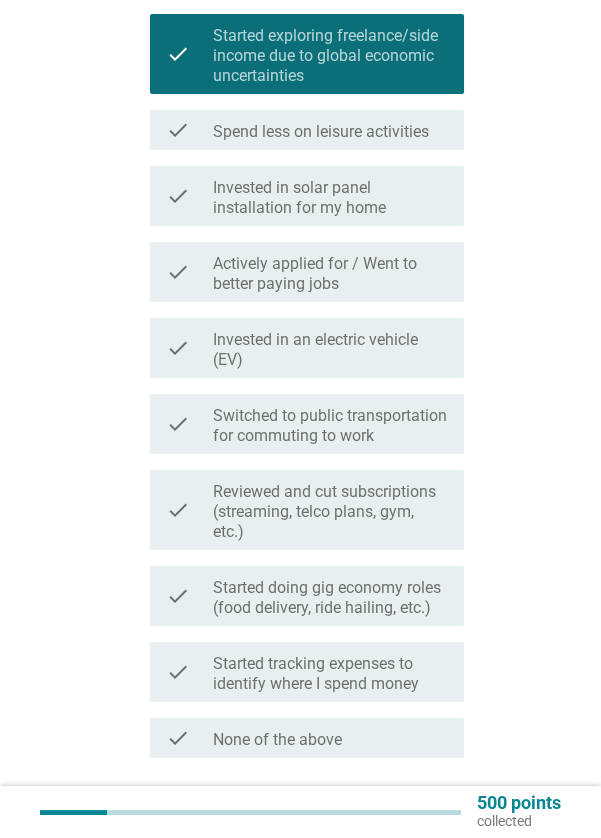 click on "Next" at bounding box center [412, 830] 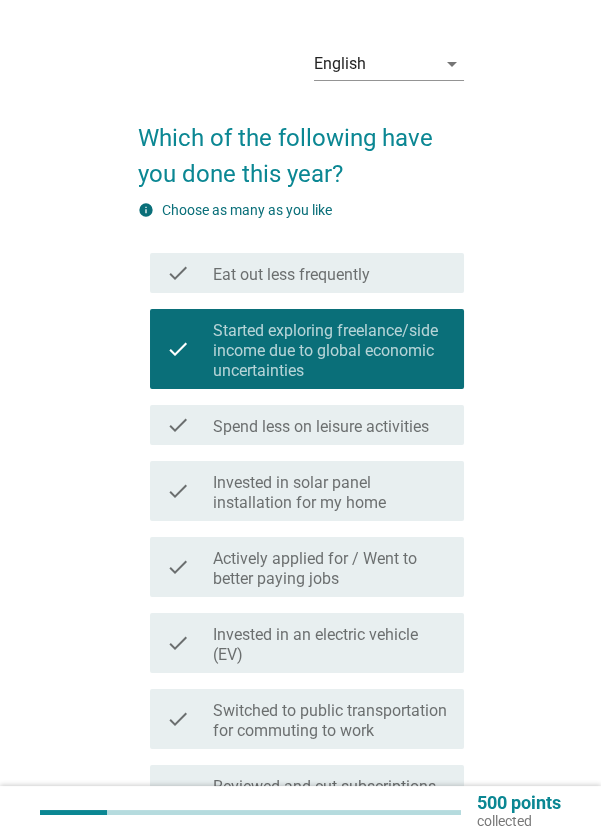 scroll, scrollTop: 0, scrollLeft: 0, axis: both 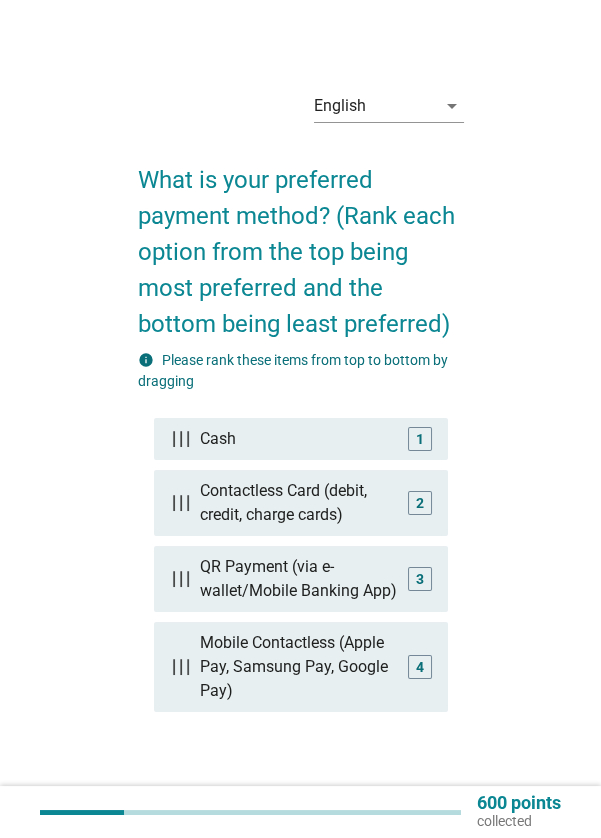 click on "Cash" at bounding box center (300, 439) 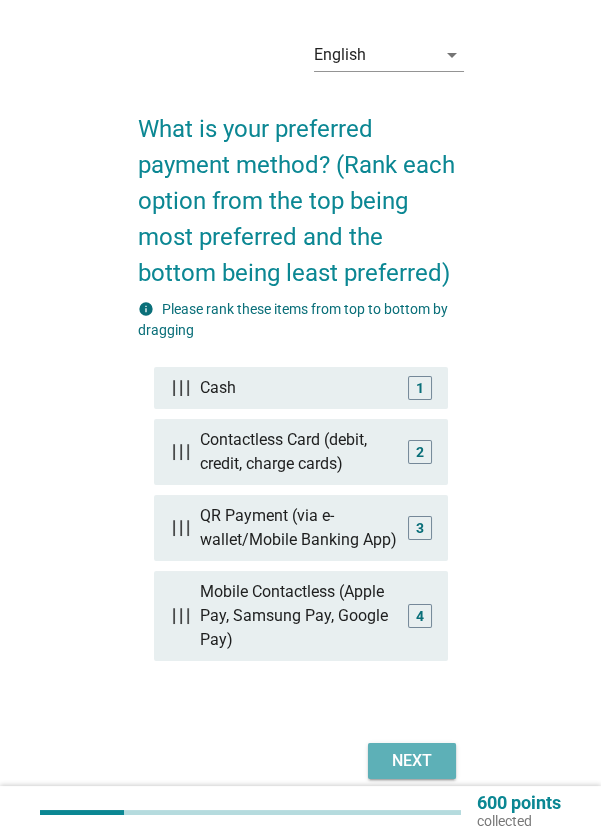 click on "Next" at bounding box center (412, 761) 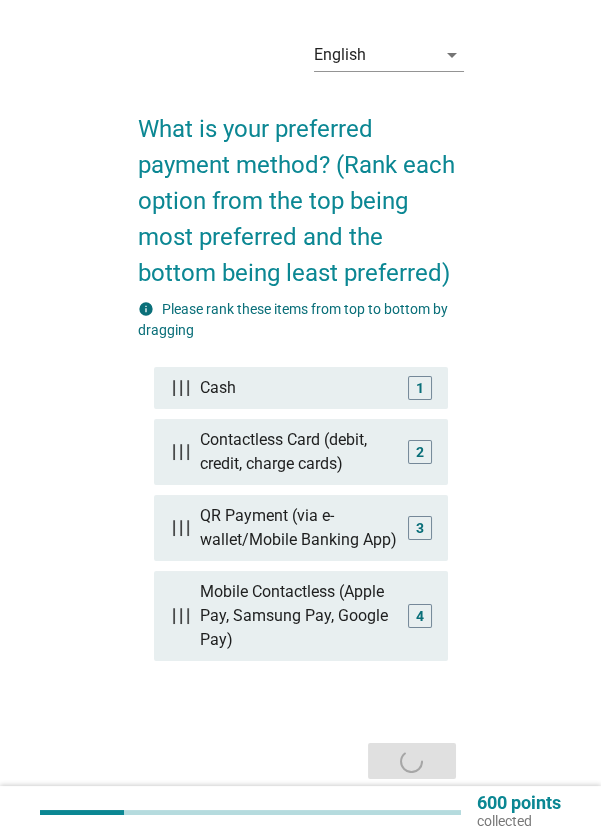 scroll, scrollTop: 0, scrollLeft: 0, axis: both 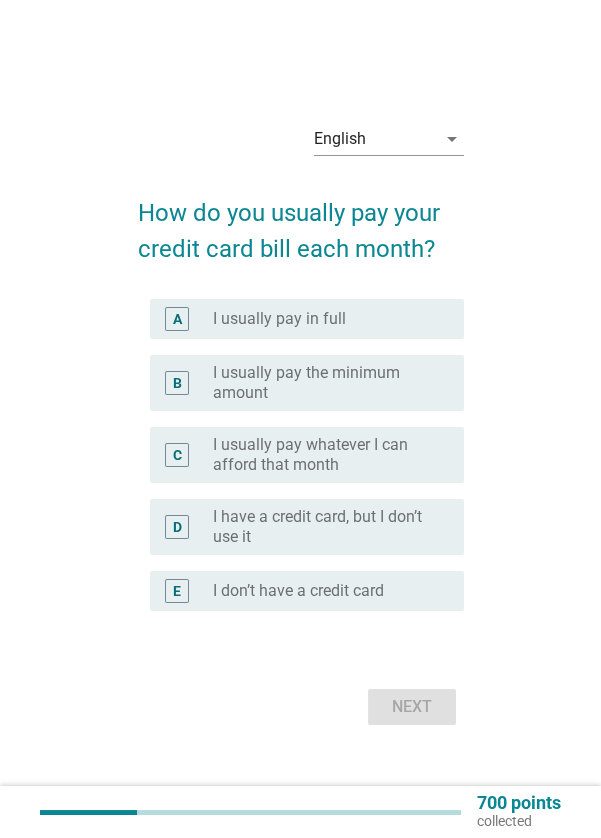click on "I don’t have a credit card" at bounding box center [298, 591] 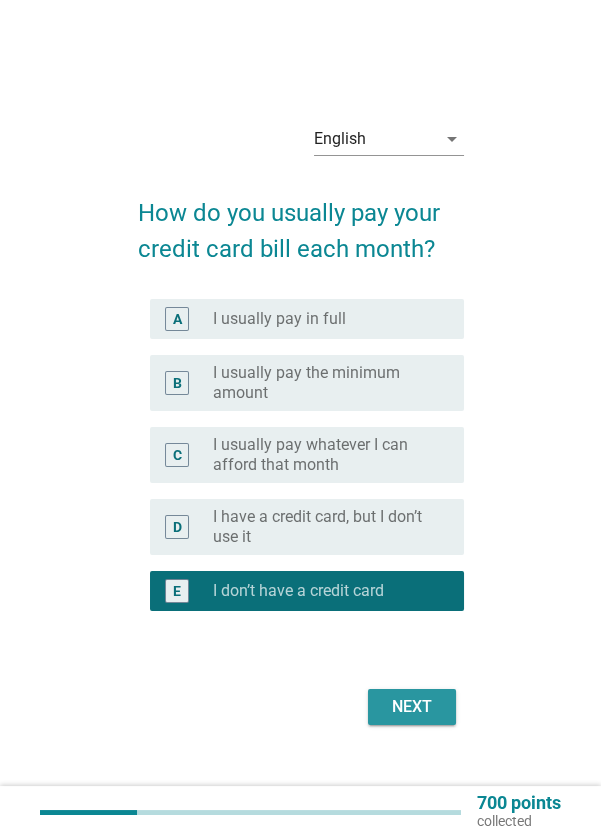click on "Next" at bounding box center (412, 707) 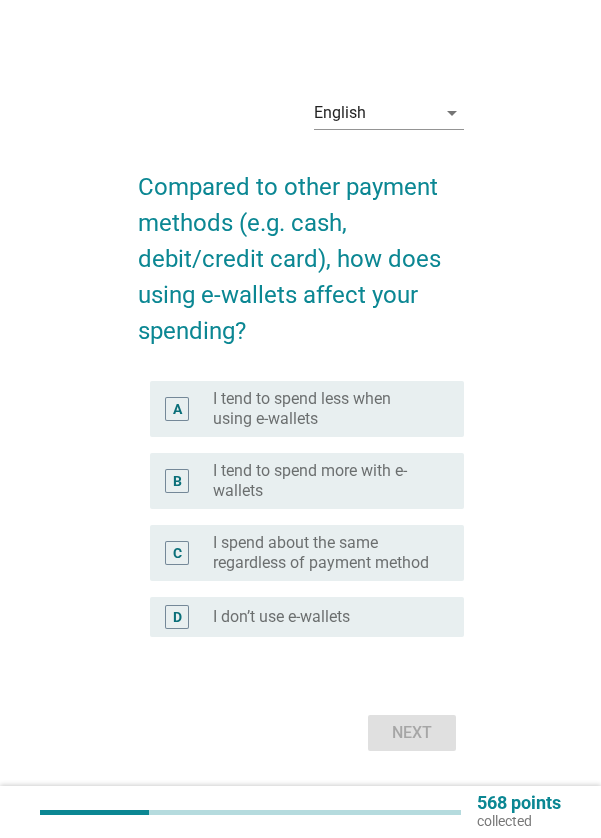 scroll, scrollTop: 0, scrollLeft: 0, axis: both 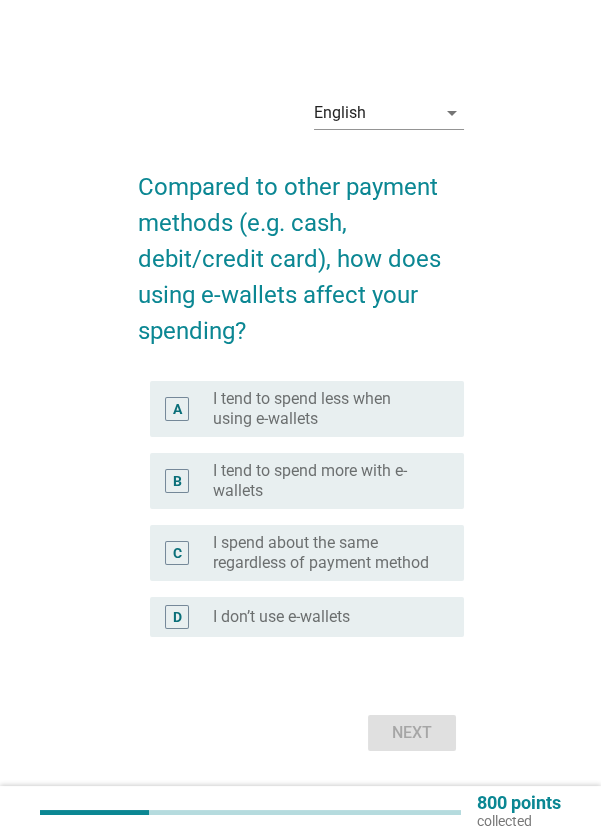 click on "I spend about the same regardless of payment method" at bounding box center (322, 553) 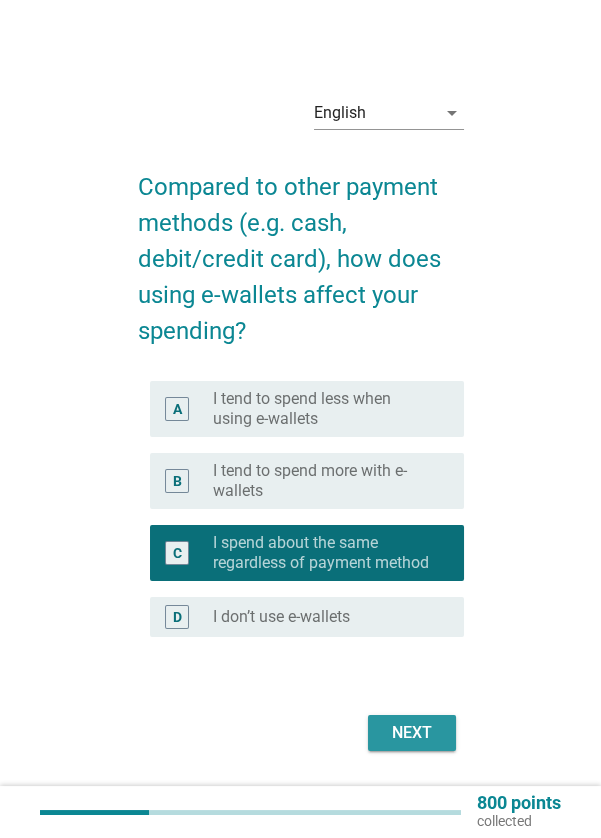 click on "Next" at bounding box center (412, 733) 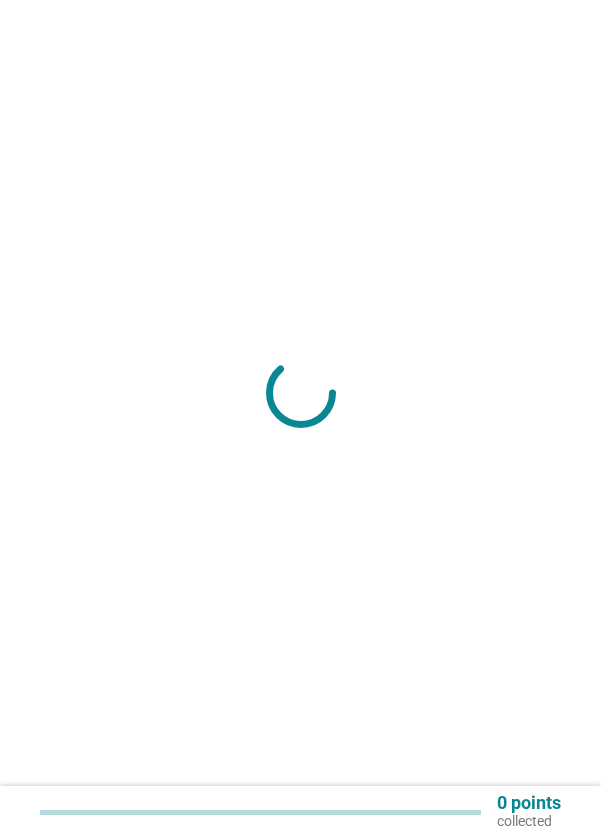 scroll, scrollTop: 0, scrollLeft: 0, axis: both 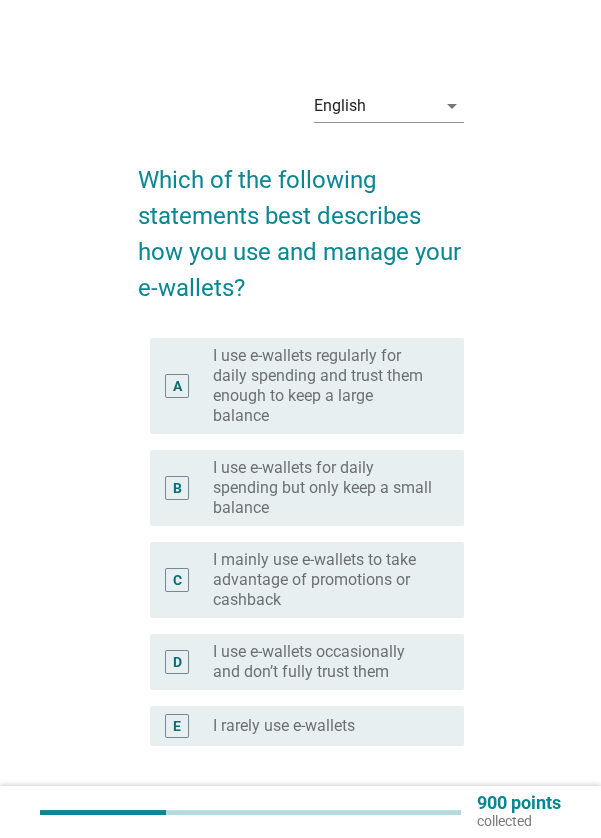 click on "I use e-wallets for daily spending but only keep a small balance" at bounding box center [322, 488] 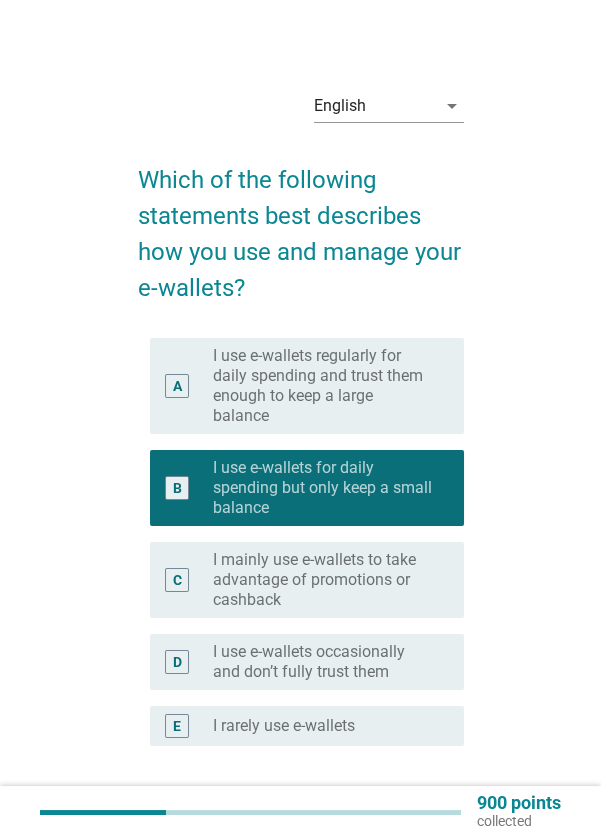 scroll, scrollTop: 57, scrollLeft: 0, axis: vertical 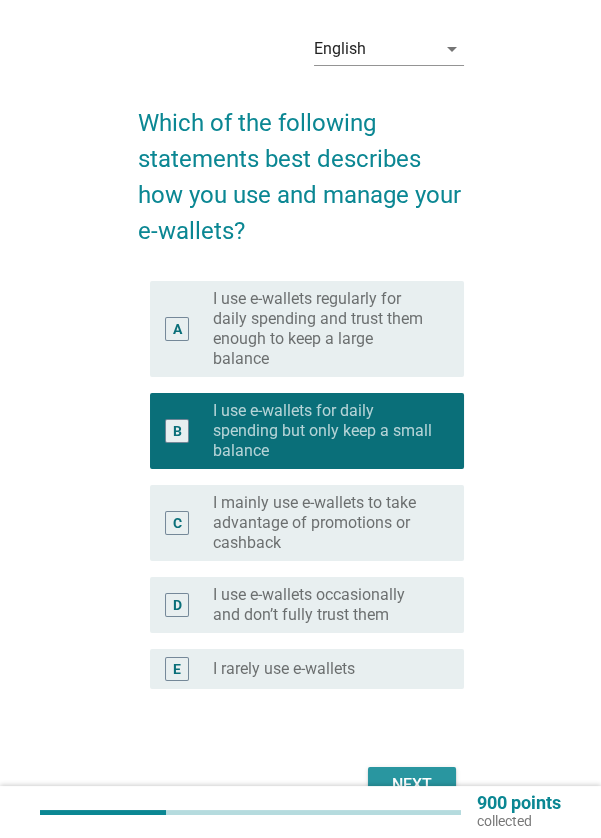 click on "Next" at bounding box center [412, 785] 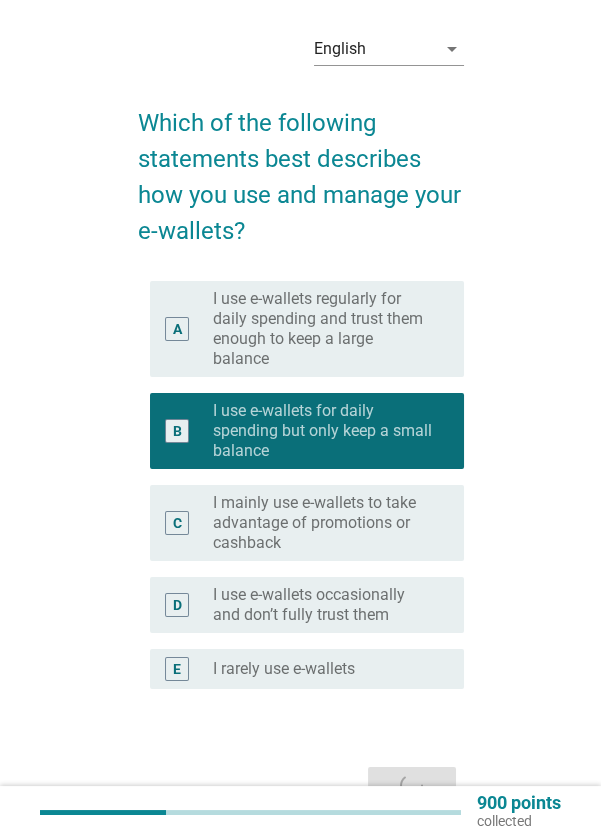scroll, scrollTop: 0, scrollLeft: 0, axis: both 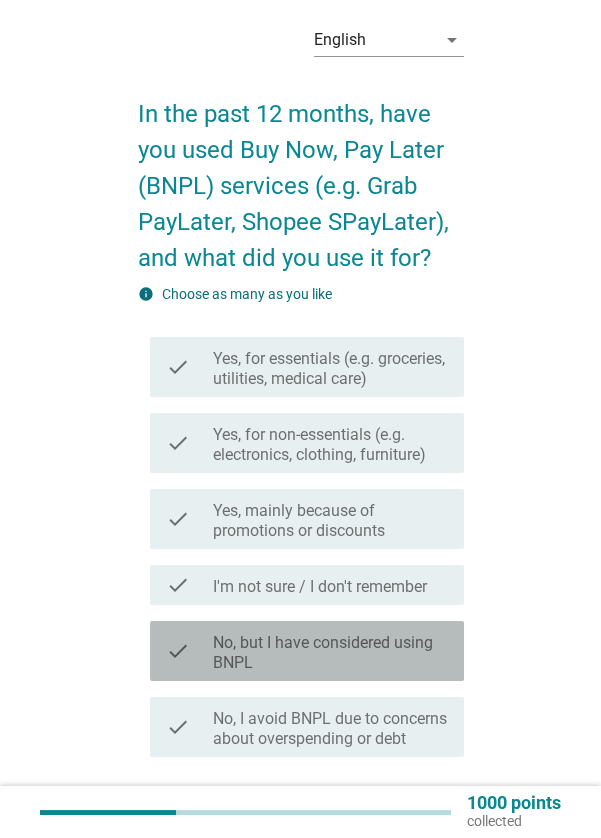 click on "No, but I have considered using BNPL" at bounding box center [330, 653] 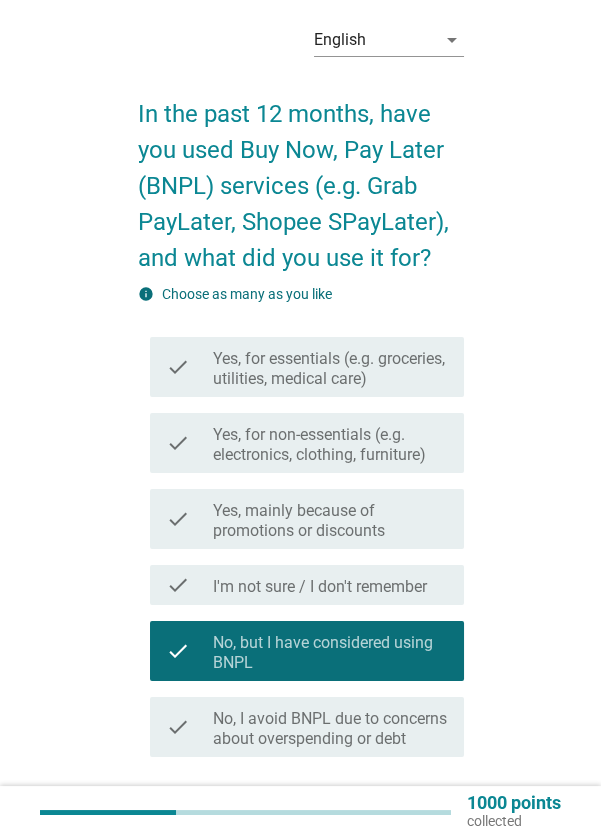 click on "Next" at bounding box center [412, 829] 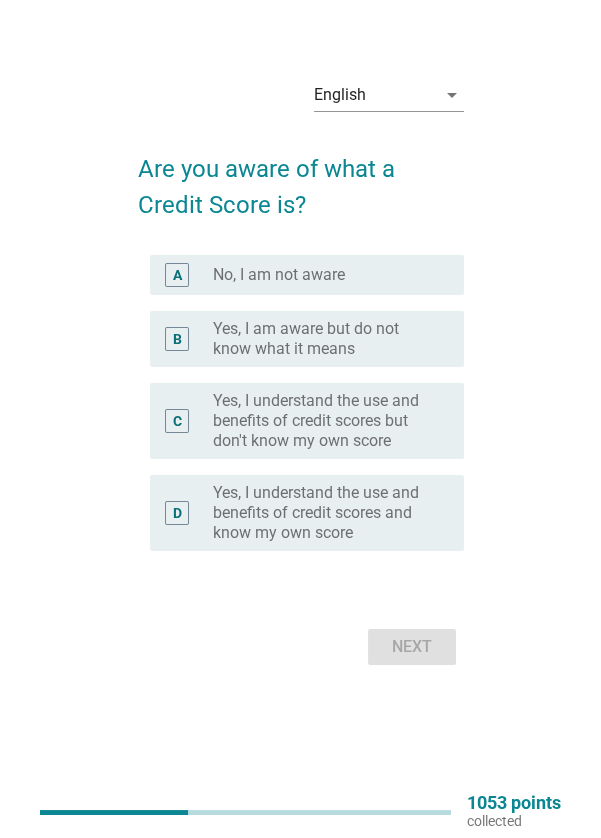 scroll, scrollTop: 0, scrollLeft: 0, axis: both 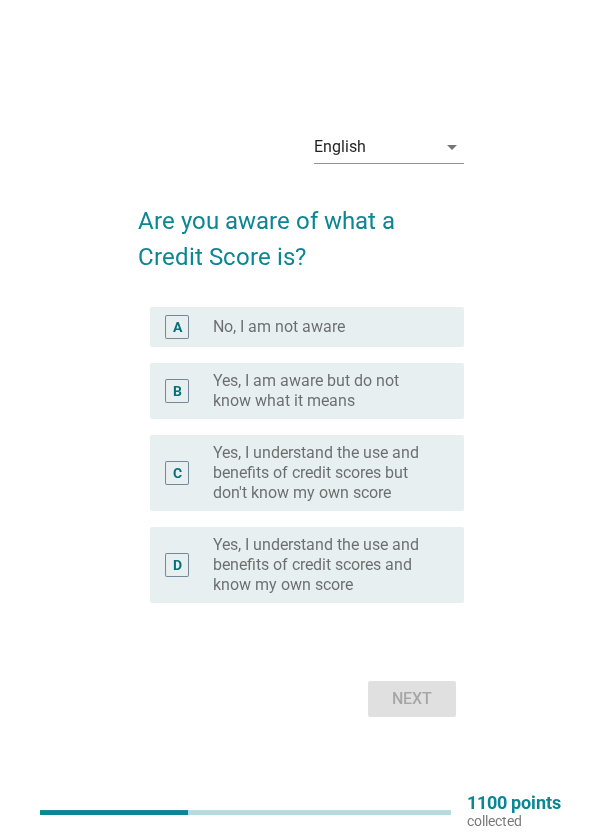 click on "Yes, I understand the use and benefits of credit scores but don't know my own score" at bounding box center (322, 473) 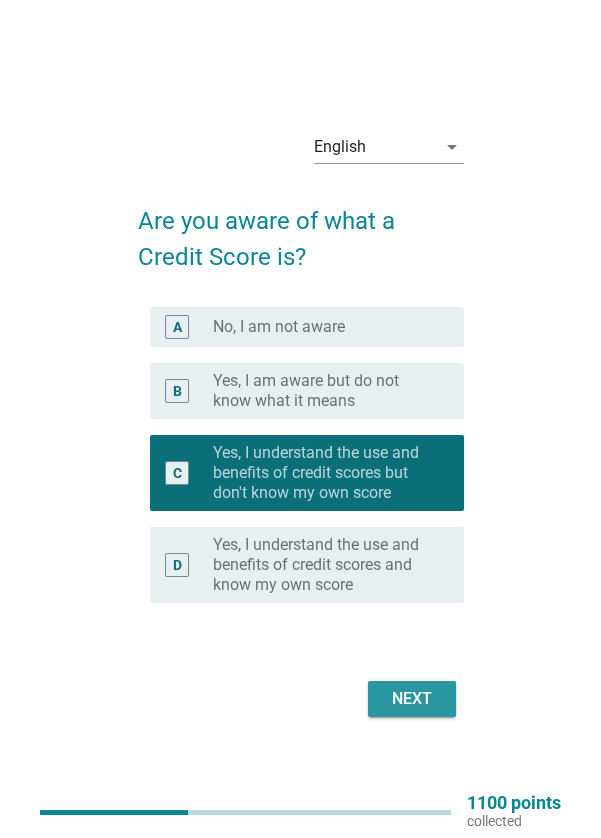 click on "Next" at bounding box center [412, 699] 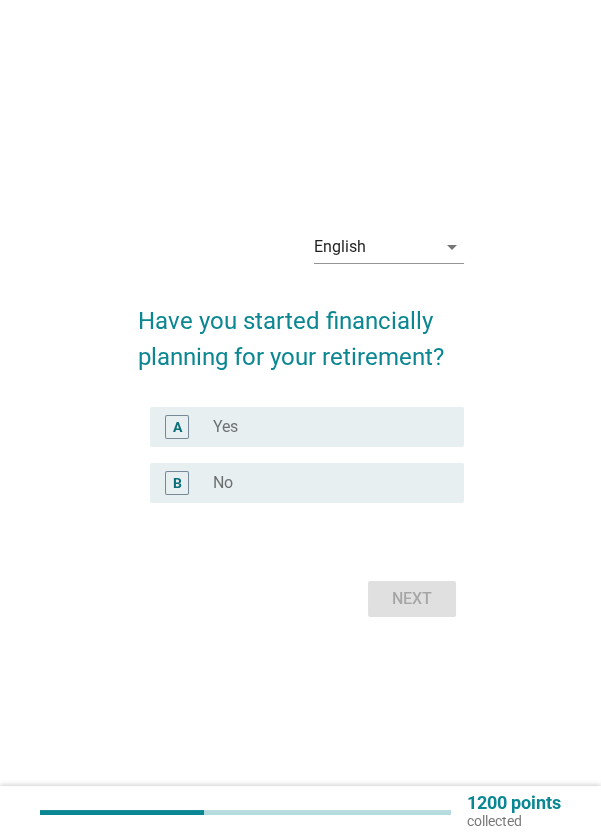 click on "radio_button_unchecked No" at bounding box center (322, 483) 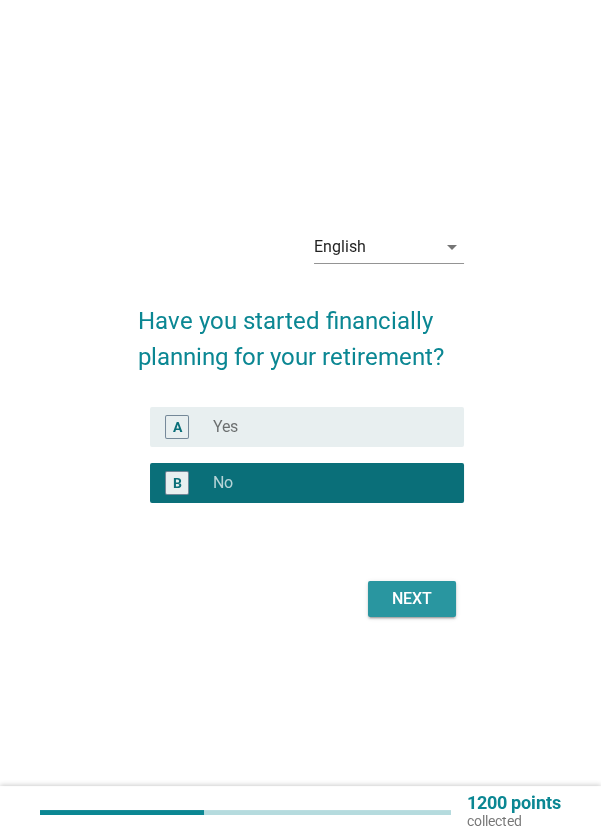 click on "Next" at bounding box center (412, 599) 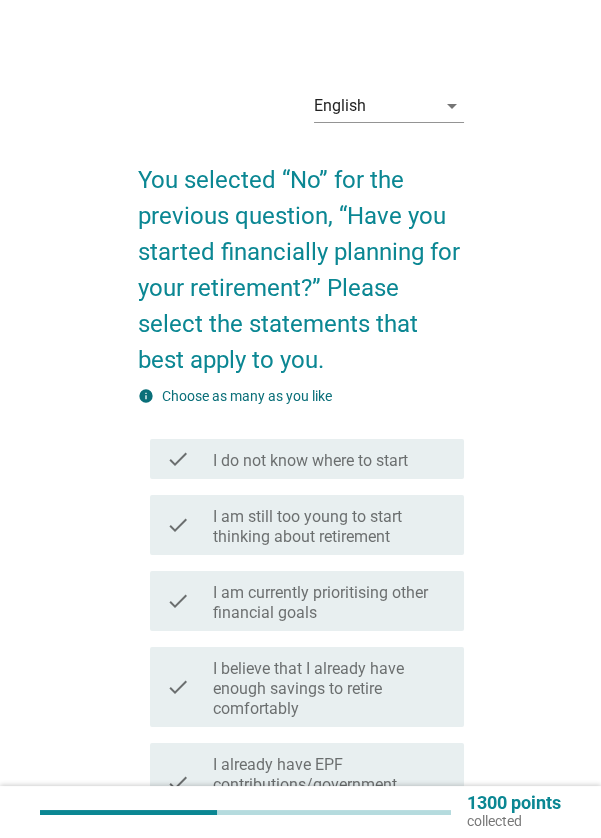 click on "I am currently prioritising other financial goals" at bounding box center [330, 603] 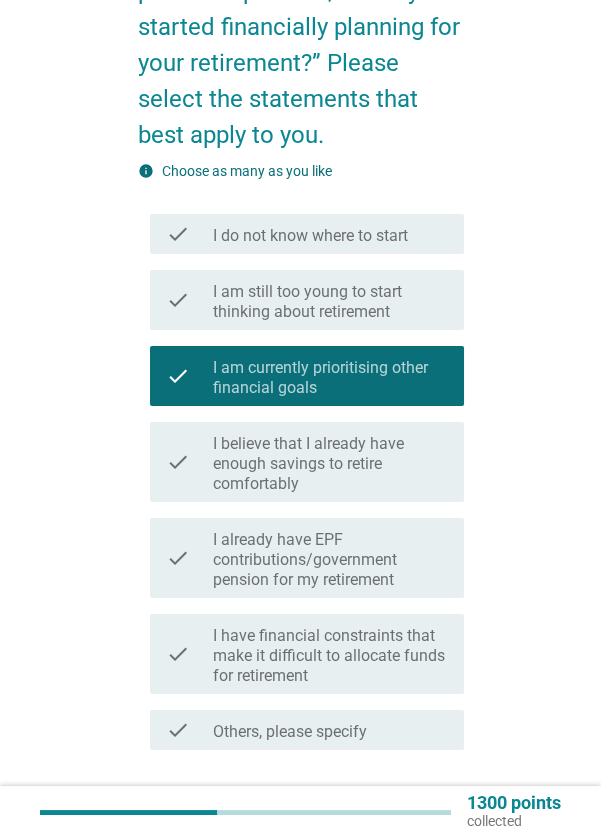 scroll, scrollTop: 250, scrollLeft: 0, axis: vertical 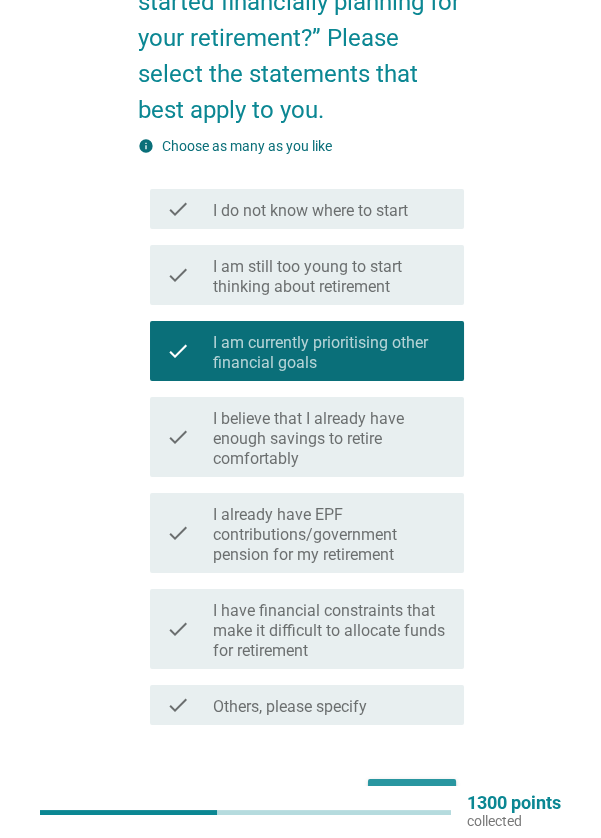 click on "Next" at bounding box center [412, 797] 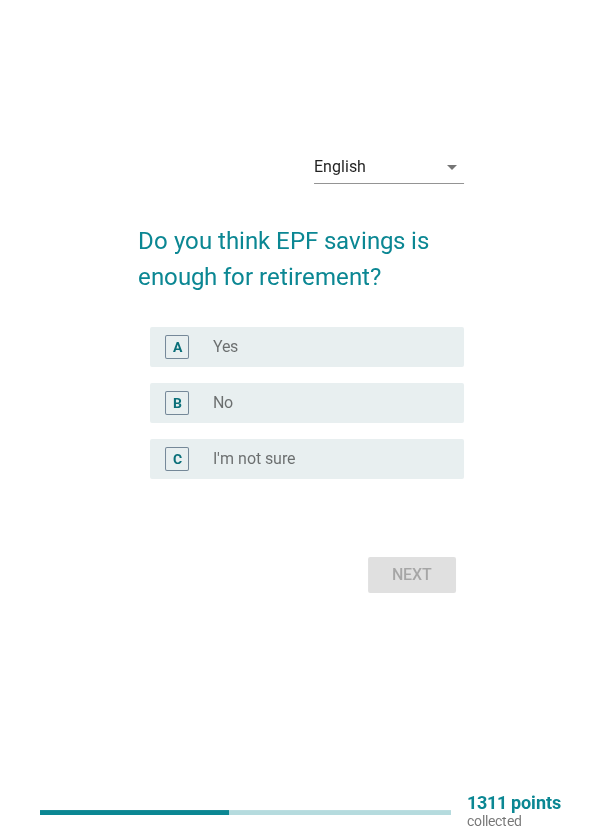 scroll, scrollTop: 0, scrollLeft: 0, axis: both 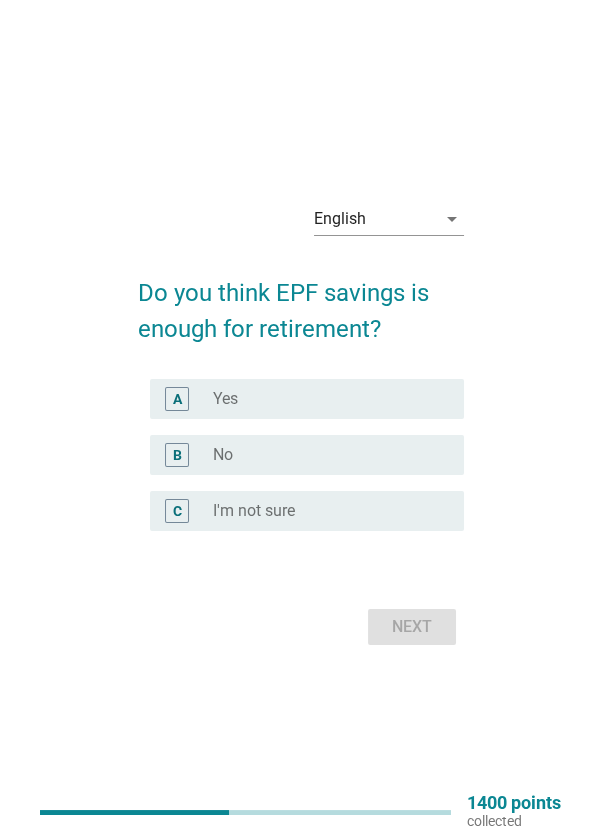 click on "radio_button_unchecked No" at bounding box center [322, 455] 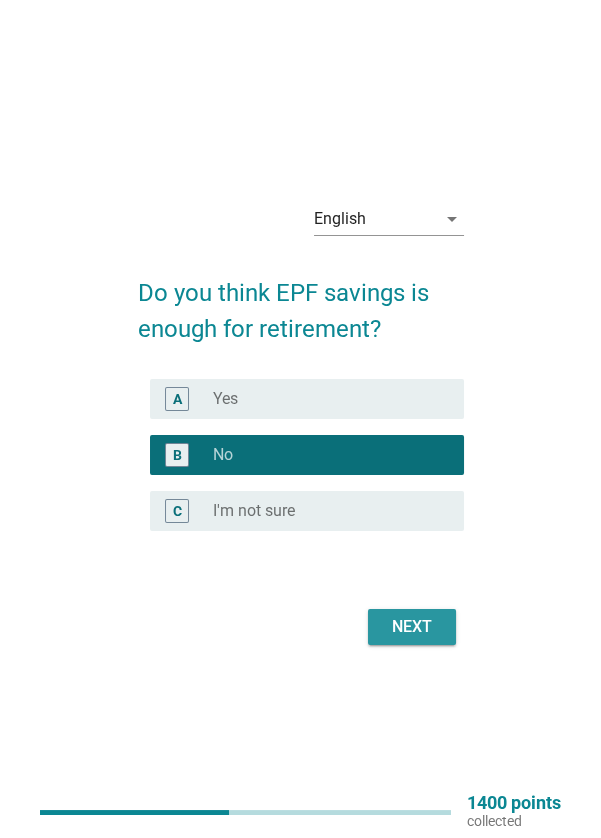 click on "Next" at bounding box center (412, 627) 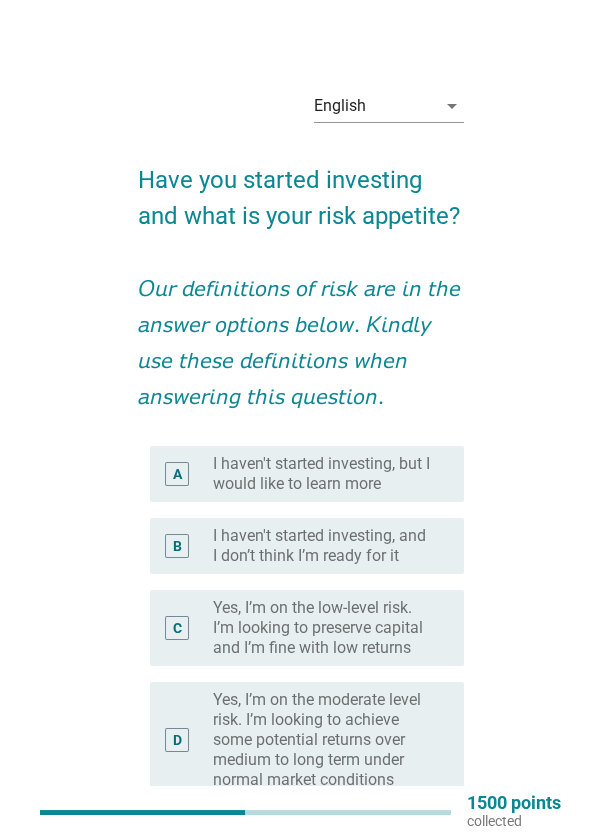 click on "I haven't started investing, and I don’t think I’m ready for it" at bounding box center (322, 546) 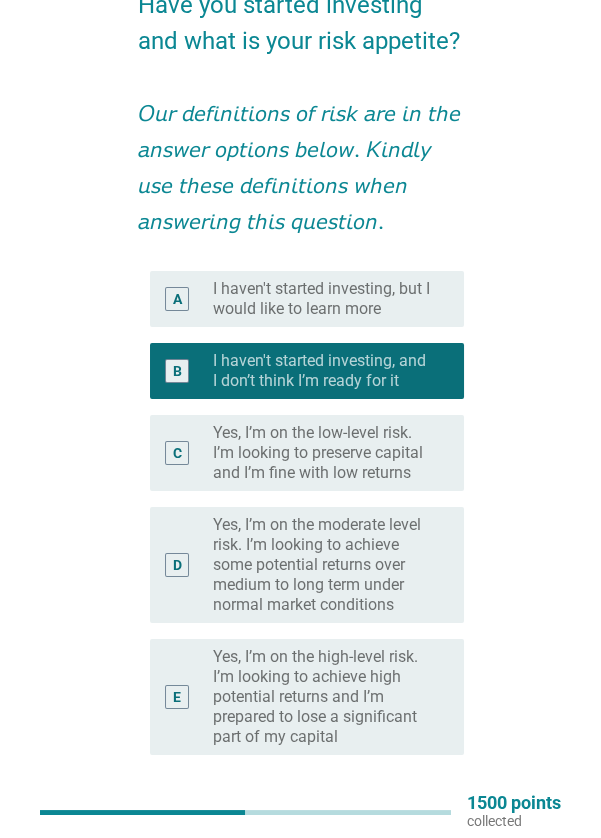 scroll, scrollTop: 241, scrollLeft: 0, axis: vertical 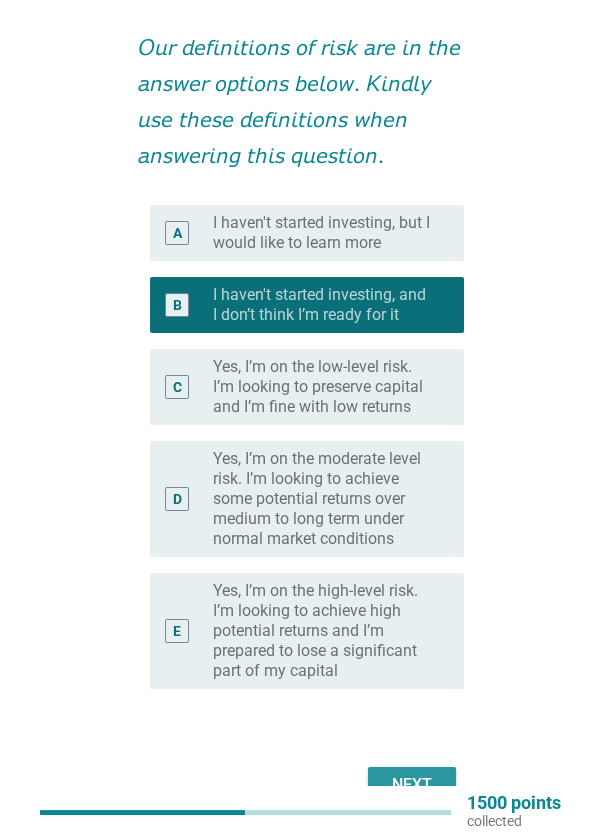 click on "Next" at bounding box center (412, 785) 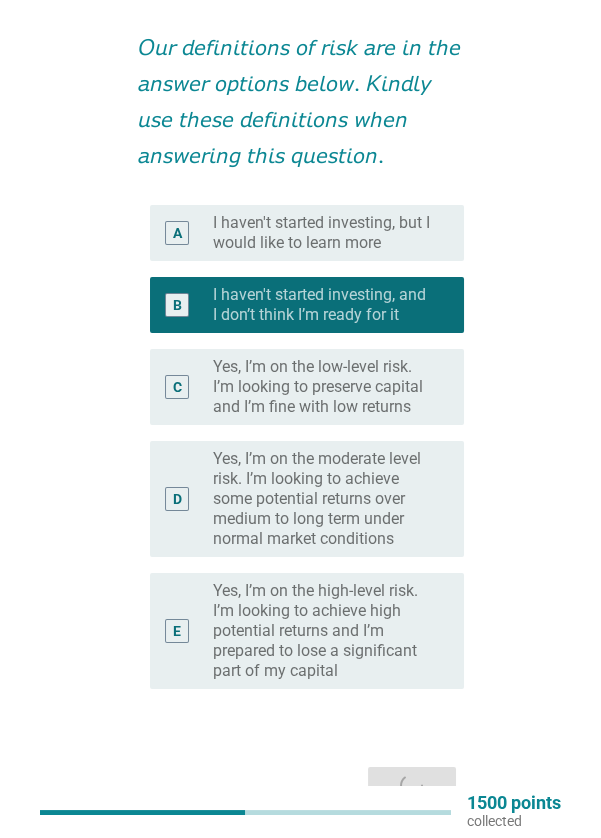 scroll, scrollTop: 0, scrollLeft: 0, axis: both 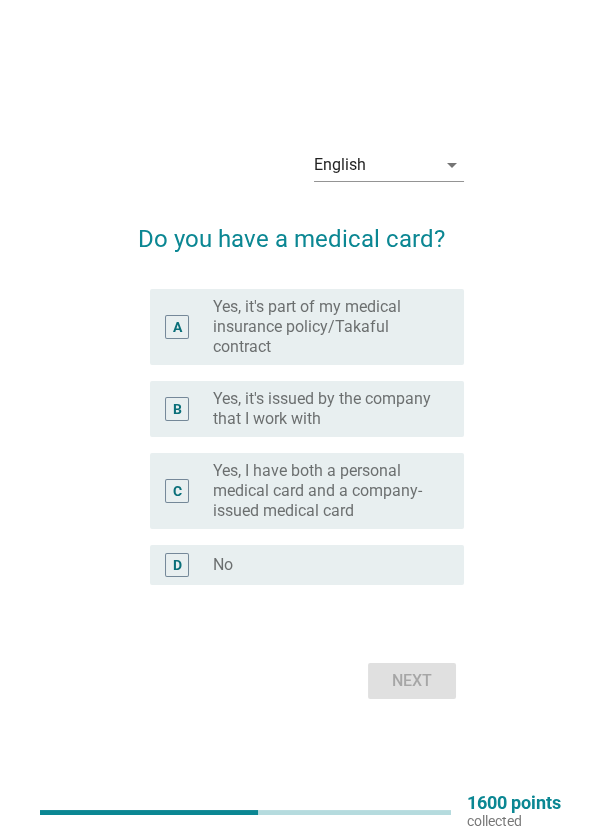 click on "radio_button_unchecked No" at bounding box center [322, 565] 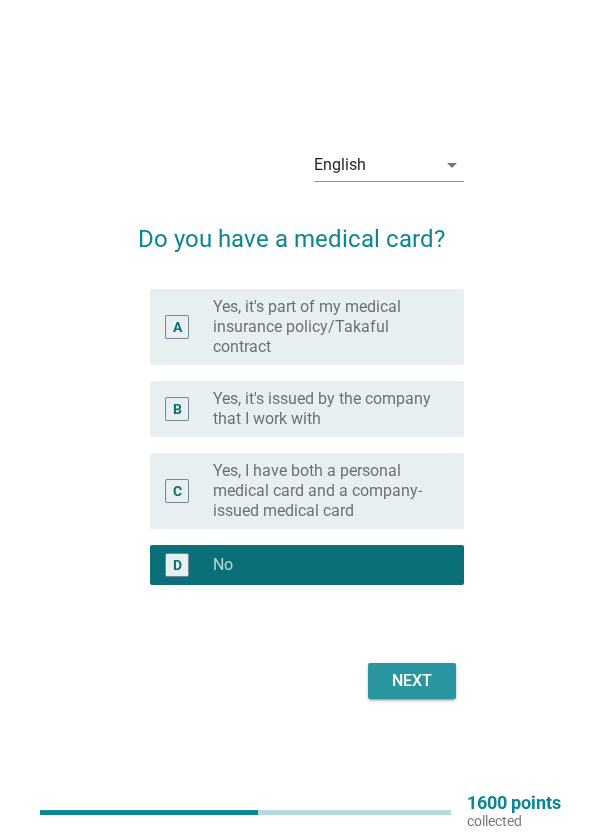 click on "Next" at bounding box center [412, 681] 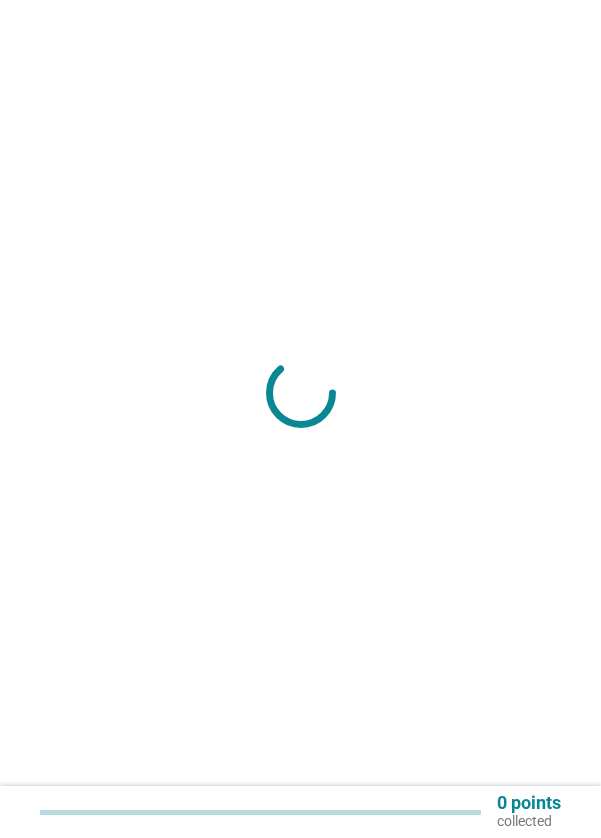 scroll, scrollTop: 0, scrollLeft: 0, axis: both 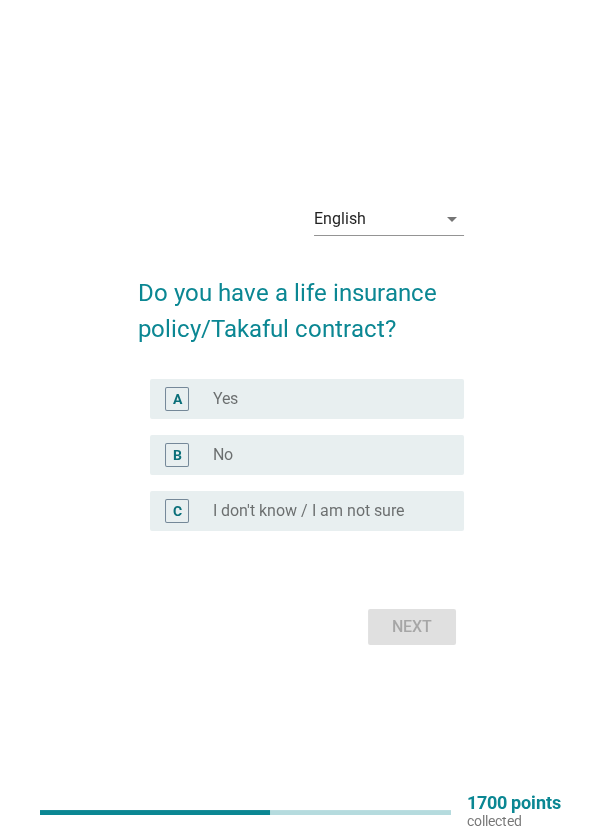 click on "radio_button_unchecked No" at bounding box center (322, 455) 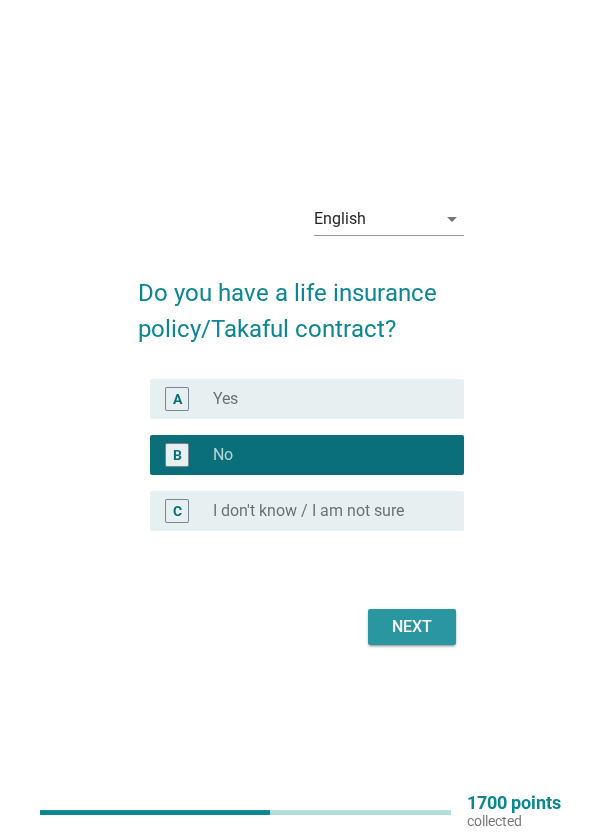 click on "Next" at bounding box center (412, 627) 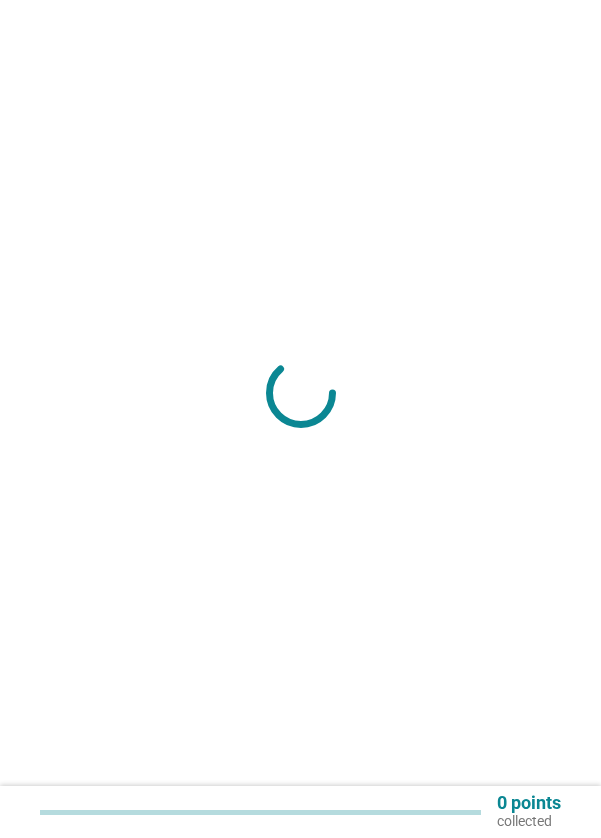 scroll, scrollTop: 0, scrollLeft: 0, axis: both 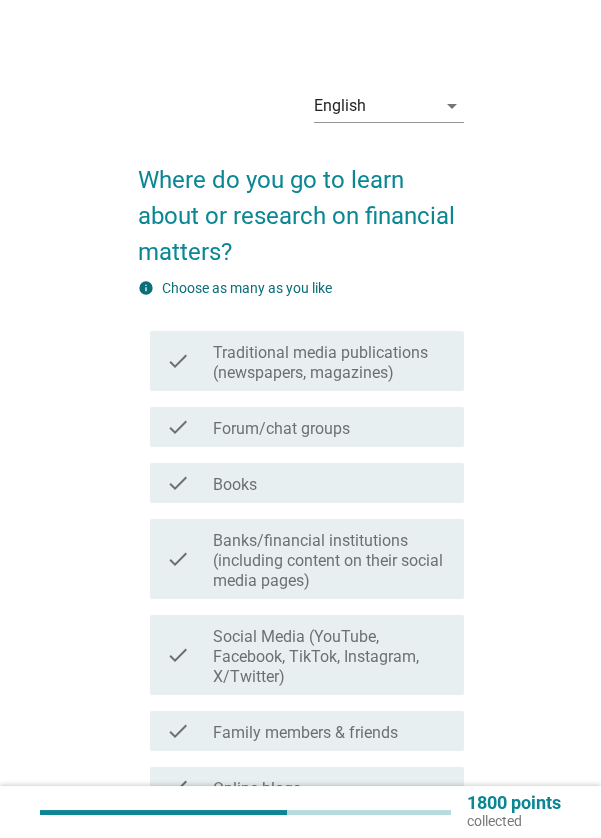 click on "Banks/financial institutions (including content on their social media pages)" at bounding box center (330, 561) 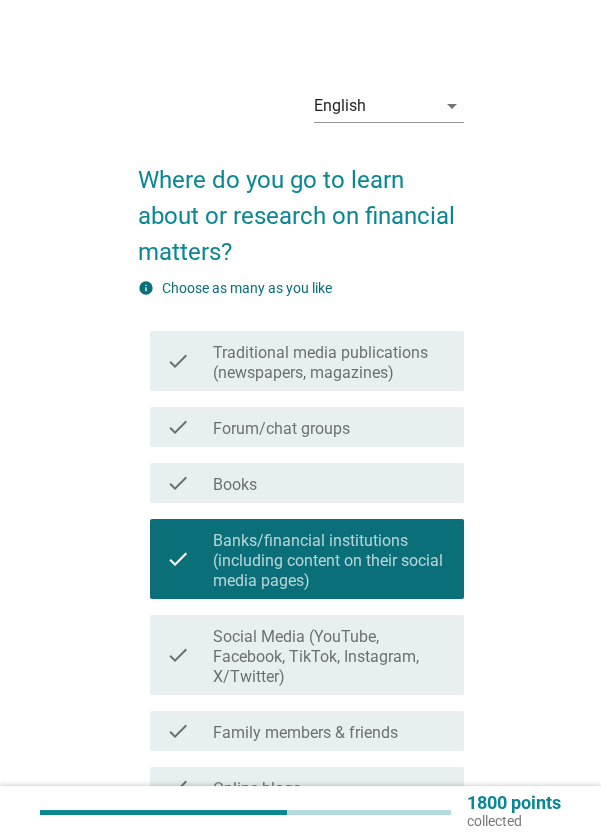 scroll, scrollTop: 226, scrollLeft: 0, axis: vertical 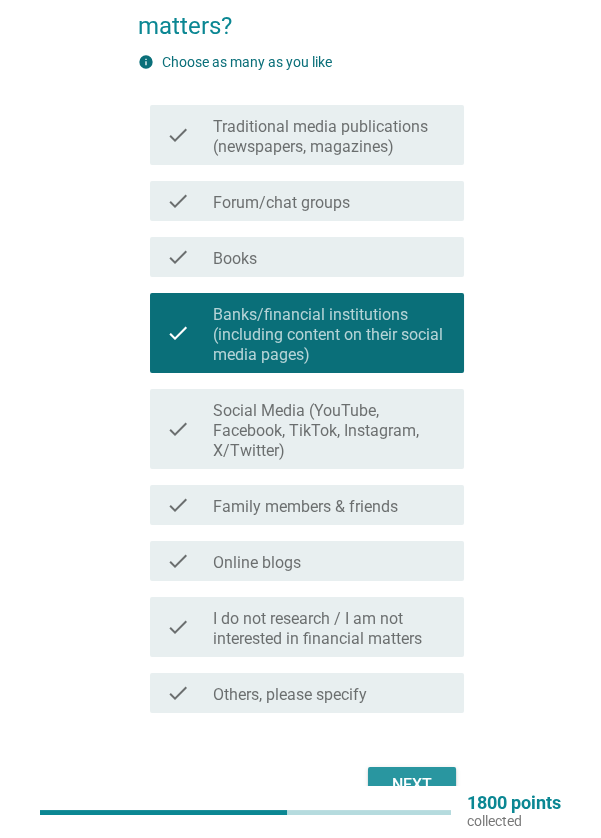 click on "Next" at bounding box center (412, 785) 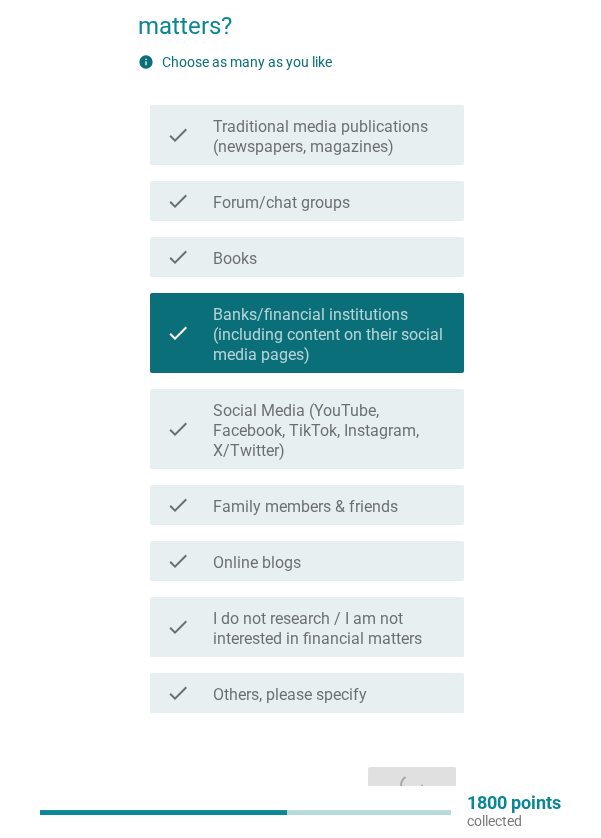 scroll, scrollTop: 0, scrollLeft: 0, axis: both 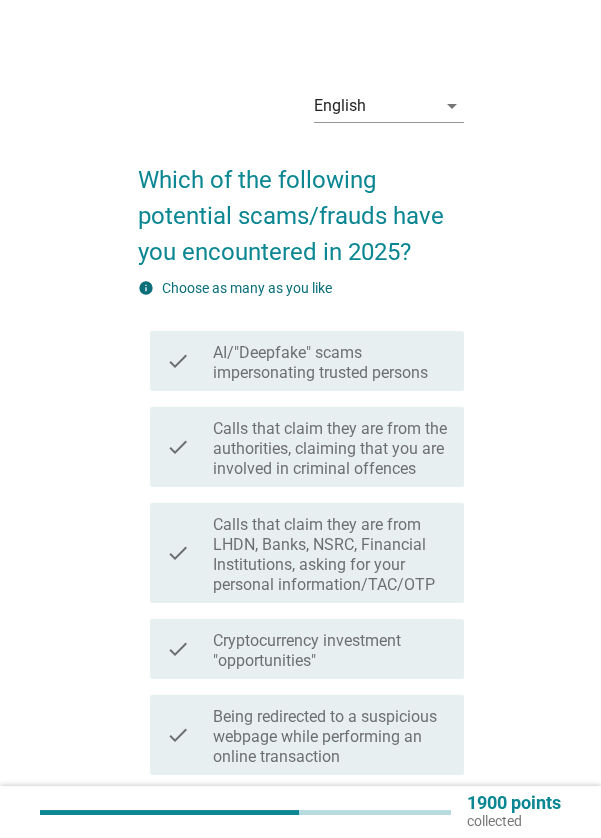 click on "Calls that claim they are from the authorities, claiming that you are involved in criminal offences" at bounding box center [330, 449] 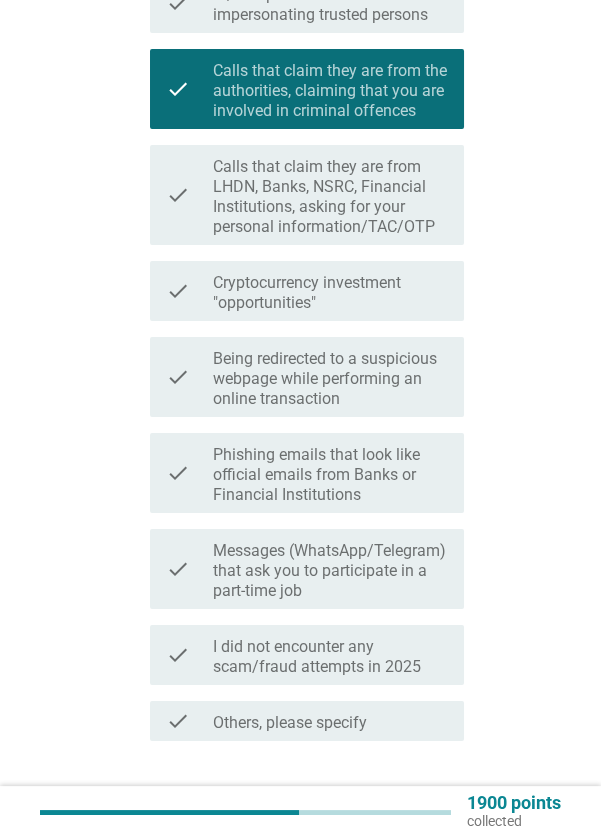 scroll, scrollTop: 354, scrollLeft: 0, axis: vertical 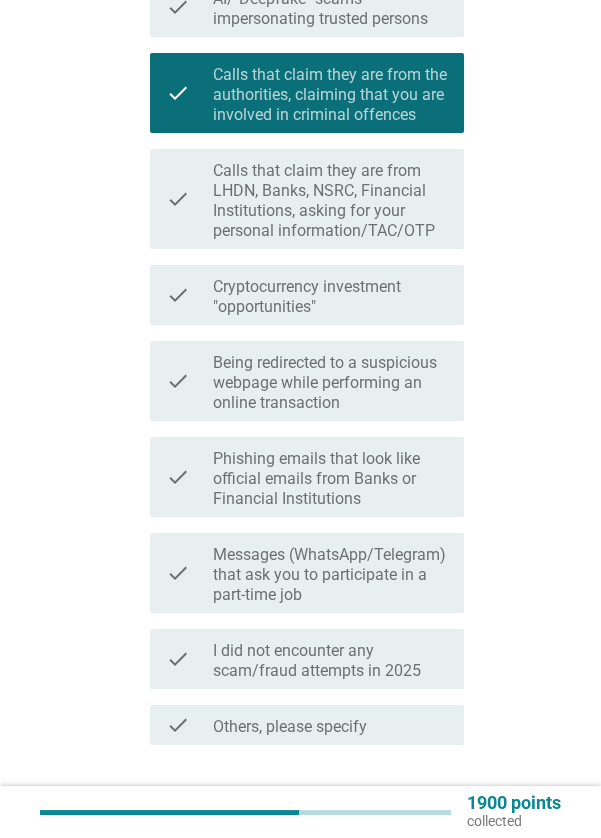 click on "Messages (WhatsApp/Telegram) that ask you to participate in a part-time job" at bounding box center [330, 575] 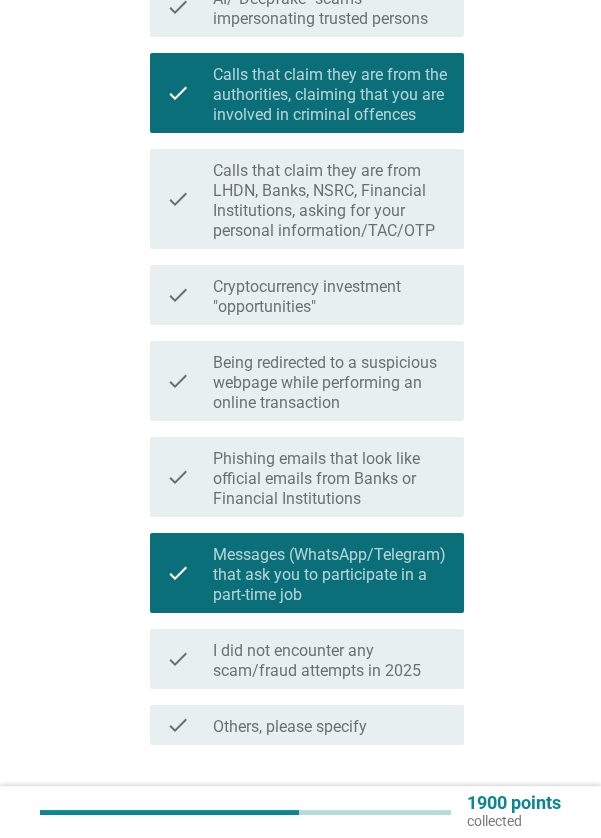 click on "Next" at bounding box center (412, 817) 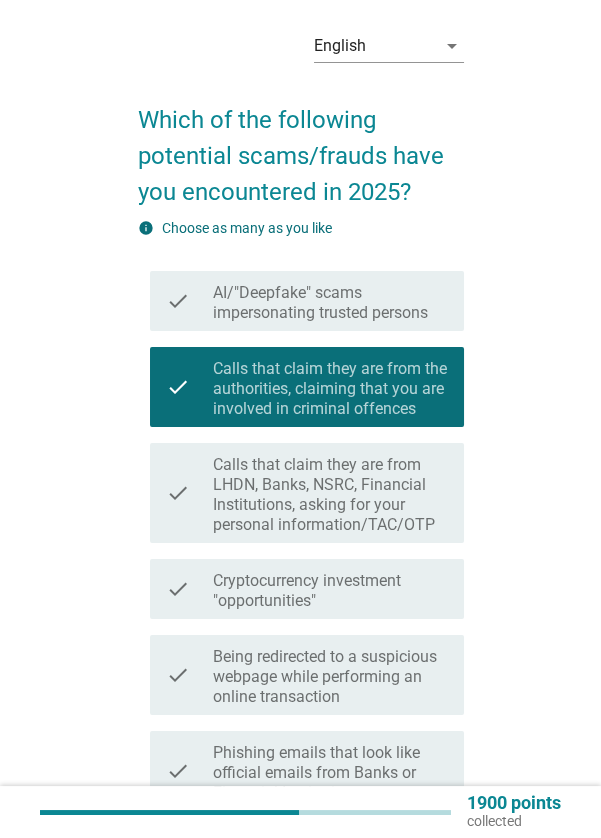 scroll, scrollTop: 0, scrollLeft: 0, axis: both 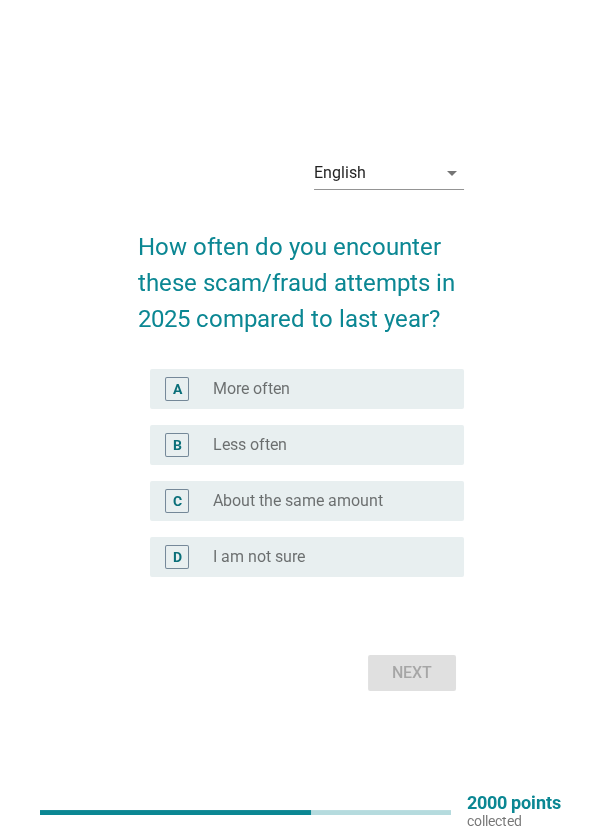 click on "radio_button_unchecked More often" at bounding box center [330, 389] 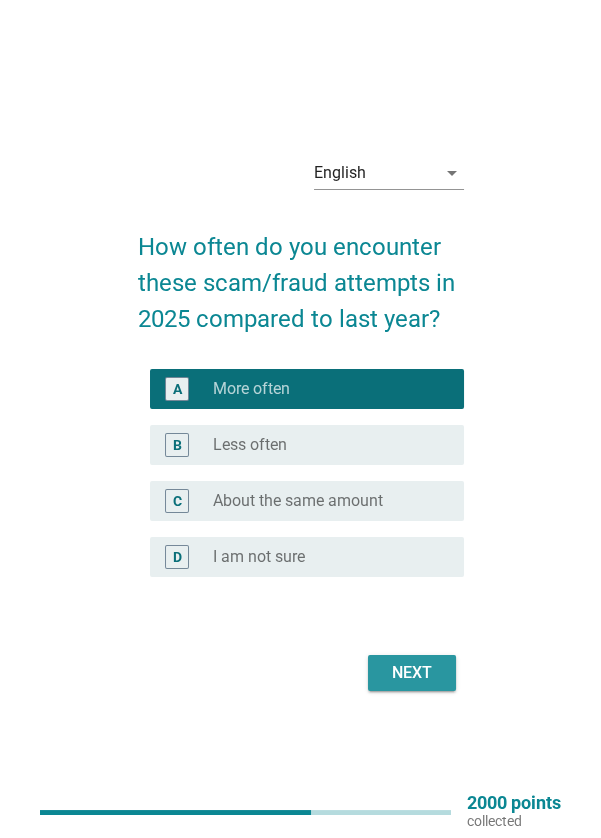 click on "Next" at bounding box center [412, 673] 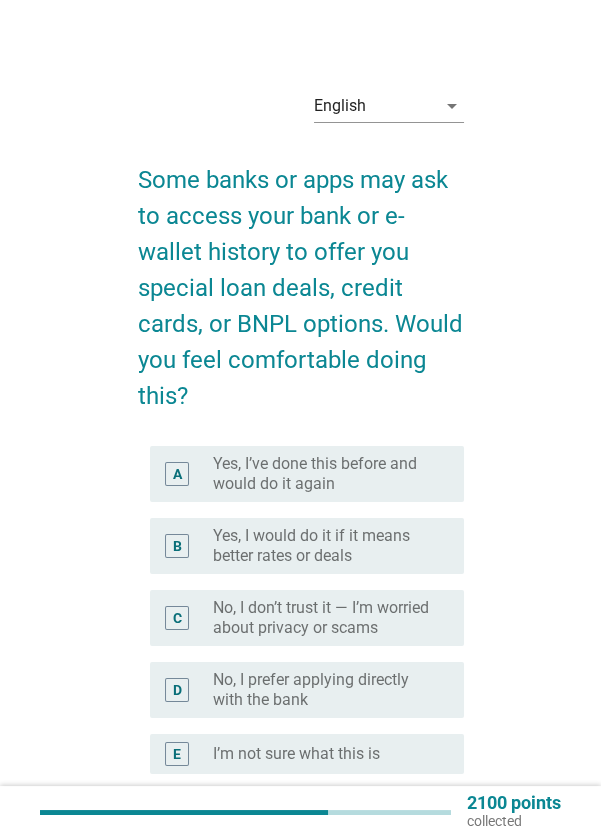 click on "No, I don’t trust it — I’m worried about privacy or scams" at bounding box center (322, 618) 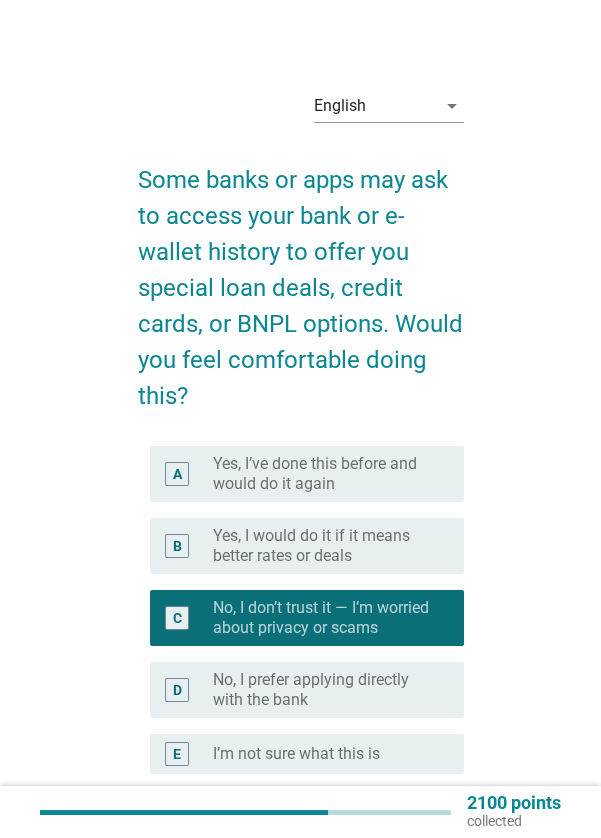 scroll, scrollTop: 161, scrollLeft: 0, axis: vertical 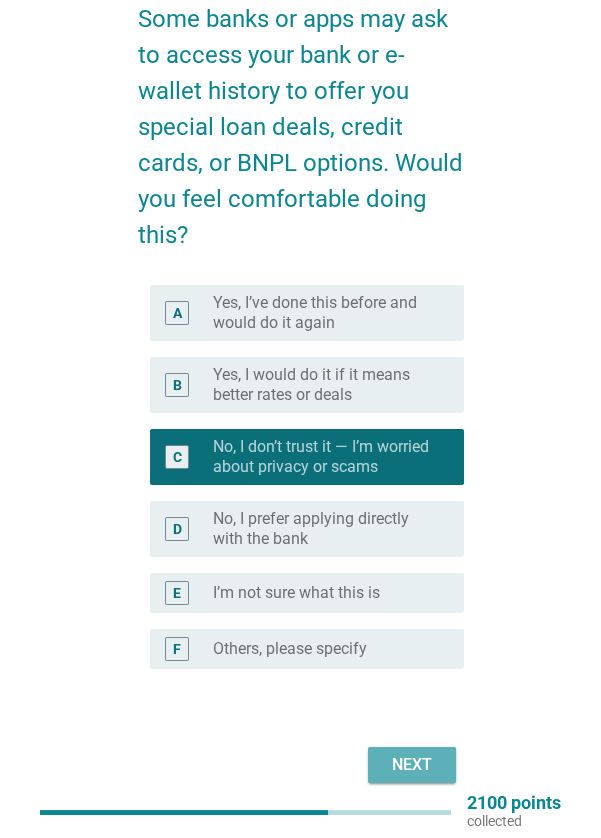 click on "Next" at bounding box center [412, 765] 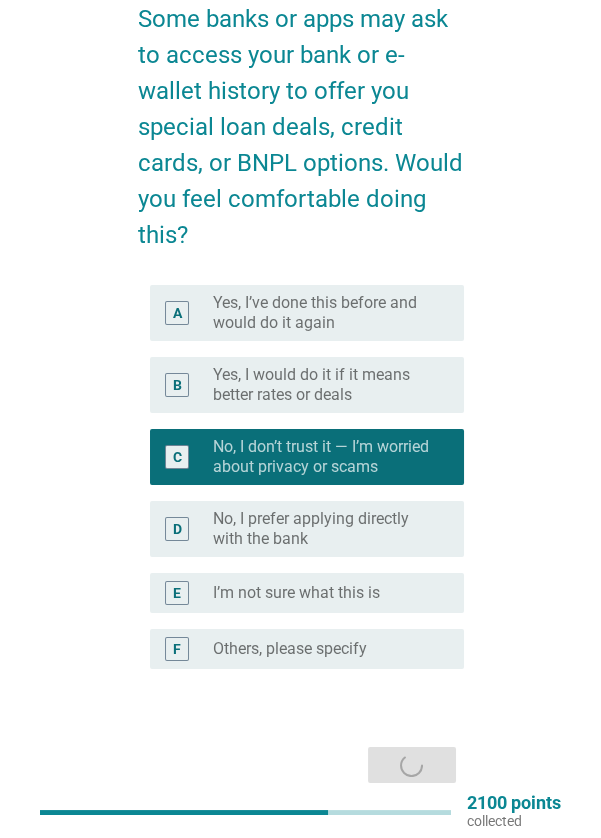scroll, scrollTop: 0, scrollLeft: 0, axis: both 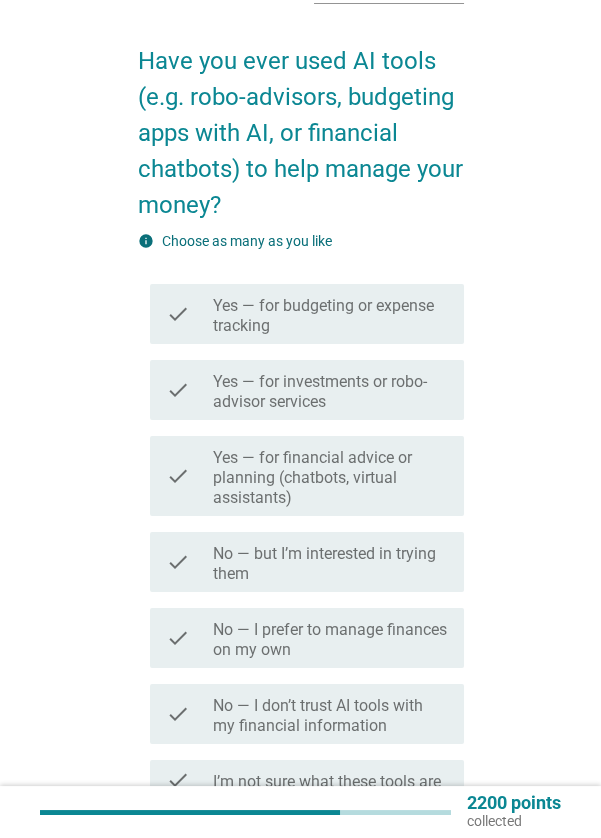 click on "No — I prefer to manage finances on my own" at bounding box center [330, 640] 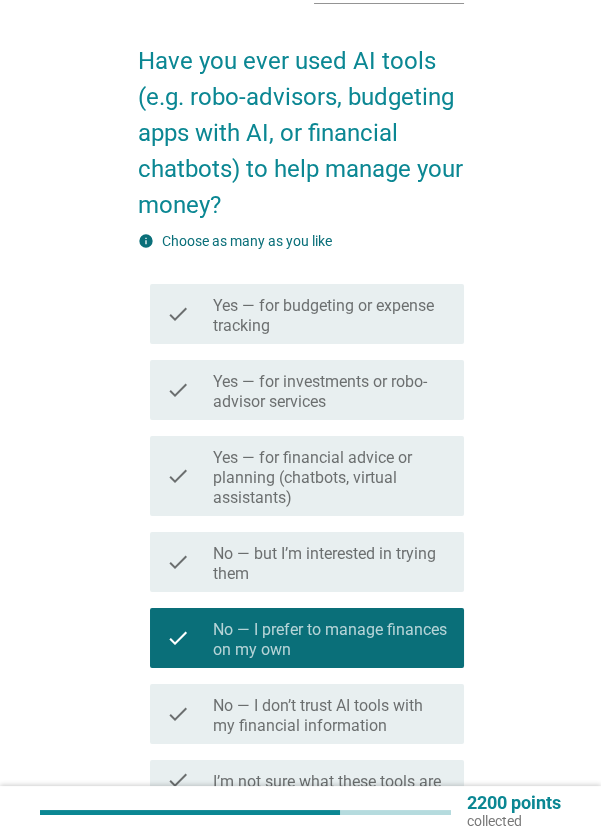 scroll, scrollTop: 262, scrollLeft: 0, axis: vertical 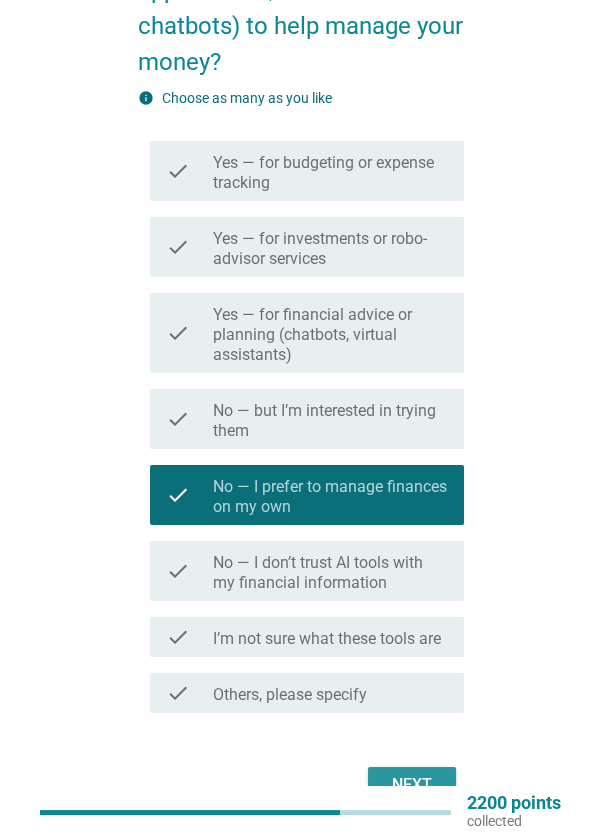 click on "Next" at bounding box center (412, 785) 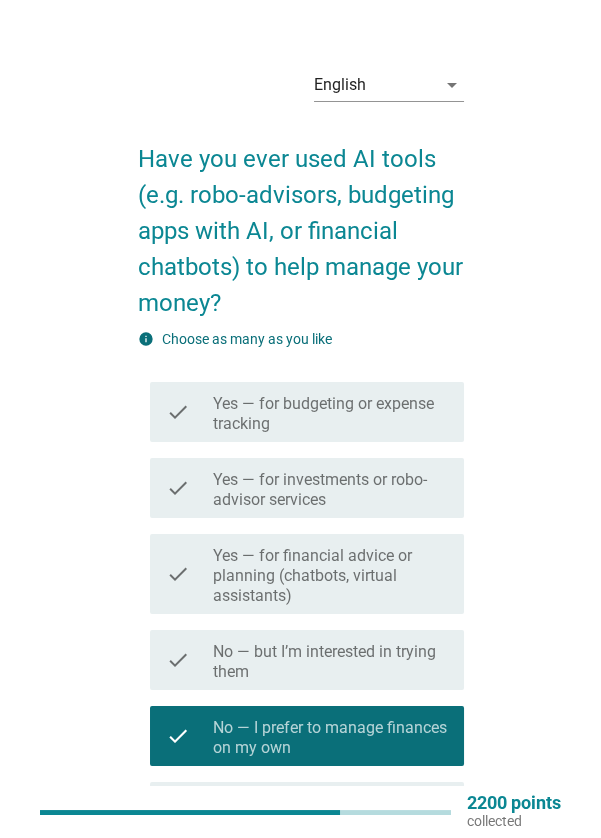 scroll, scrollTop: 0, scrollLeft: 0, axis: both 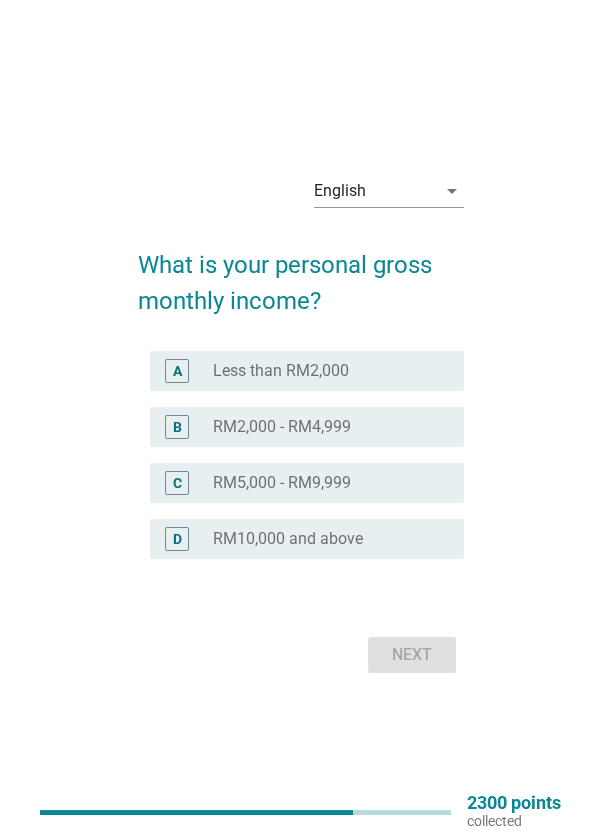 click on "radio_button_unchecked Less than RM2,000" at bounding box center [322, 371] 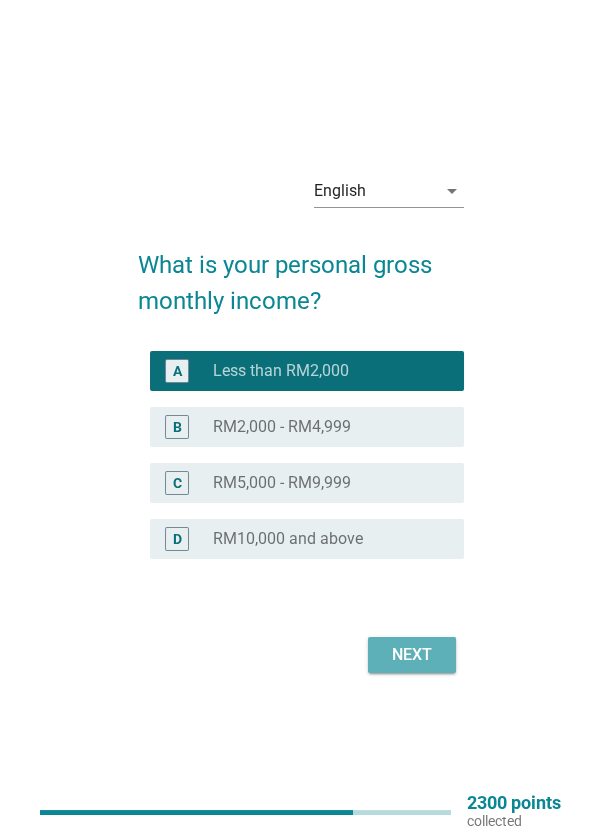 click on "Next" at bounding box center [412, 655] 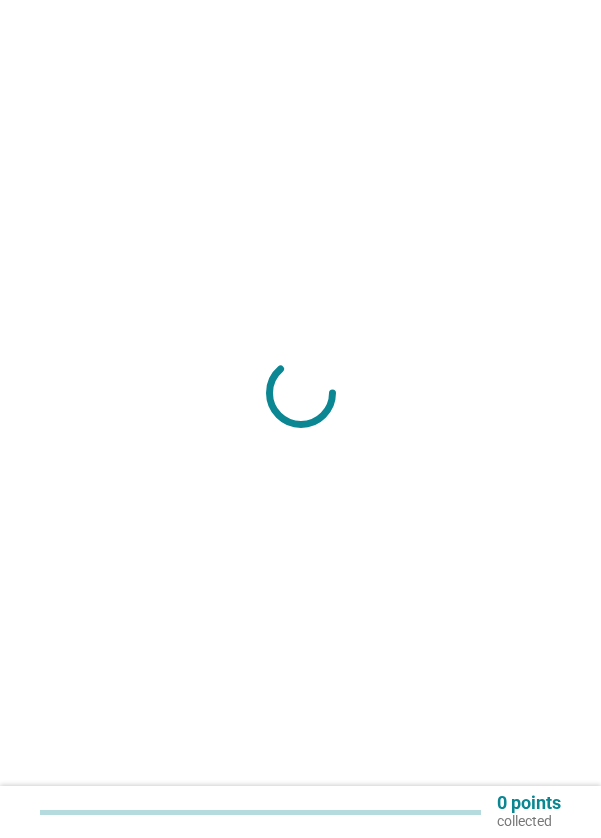 scroll, scrollTop: 0, scrollLeft: 0, axis: both 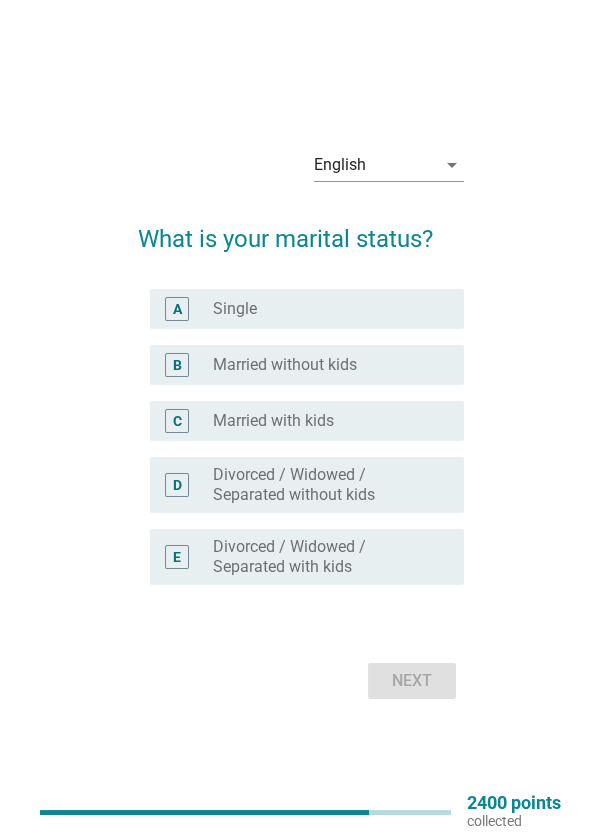 click on "radio_button_unchecked Married with kids" at bounding box center [322, 421] 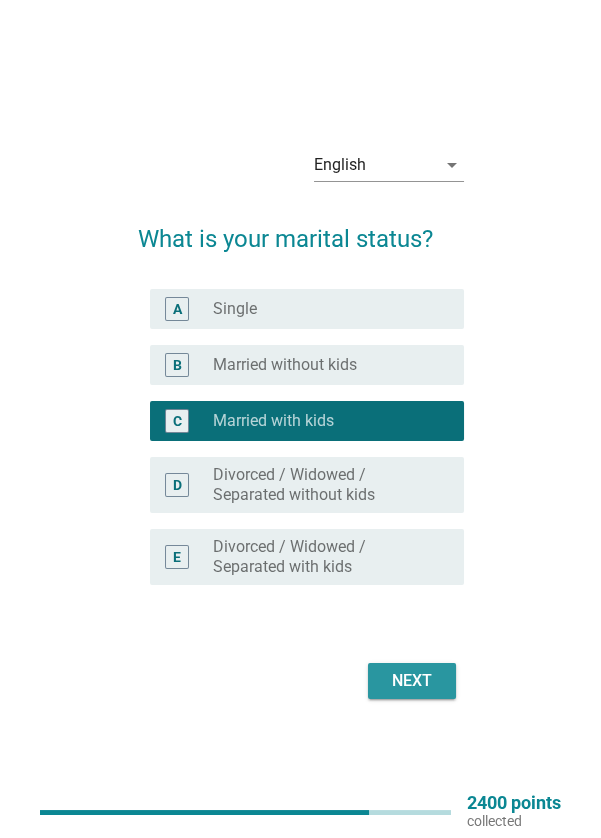 click on "Next" at bounding box center (412, 681) 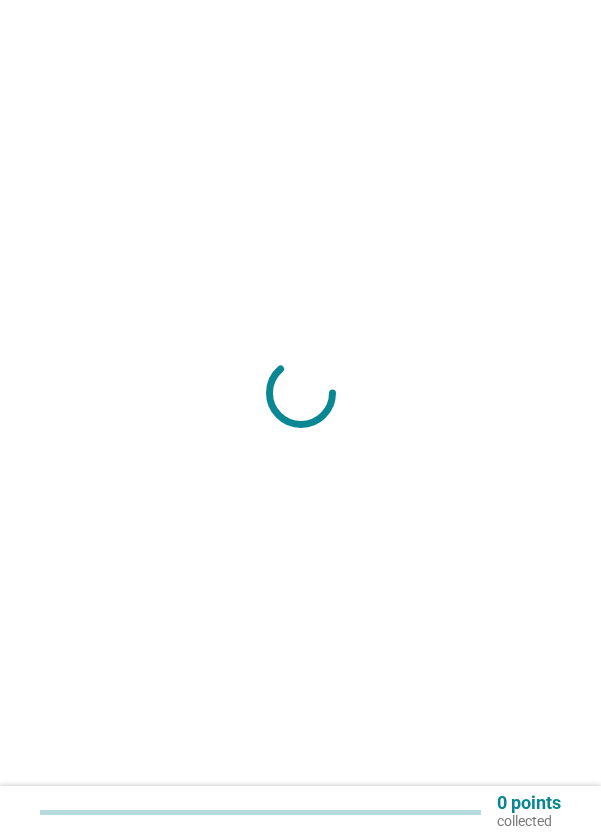scroll, scrollTop: 0, scrollLeft: 0, axis: both 